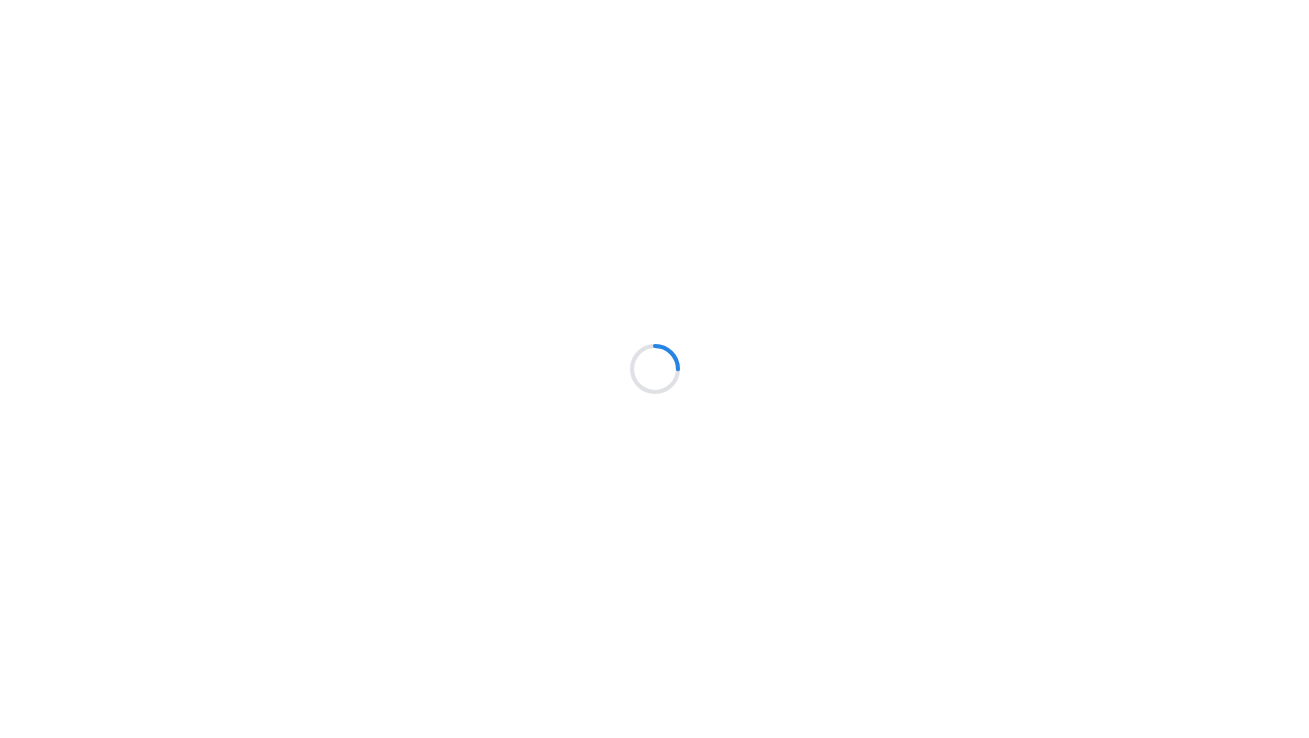 scroll, scrollTop: 0, scrollLeft: 0, axis: both 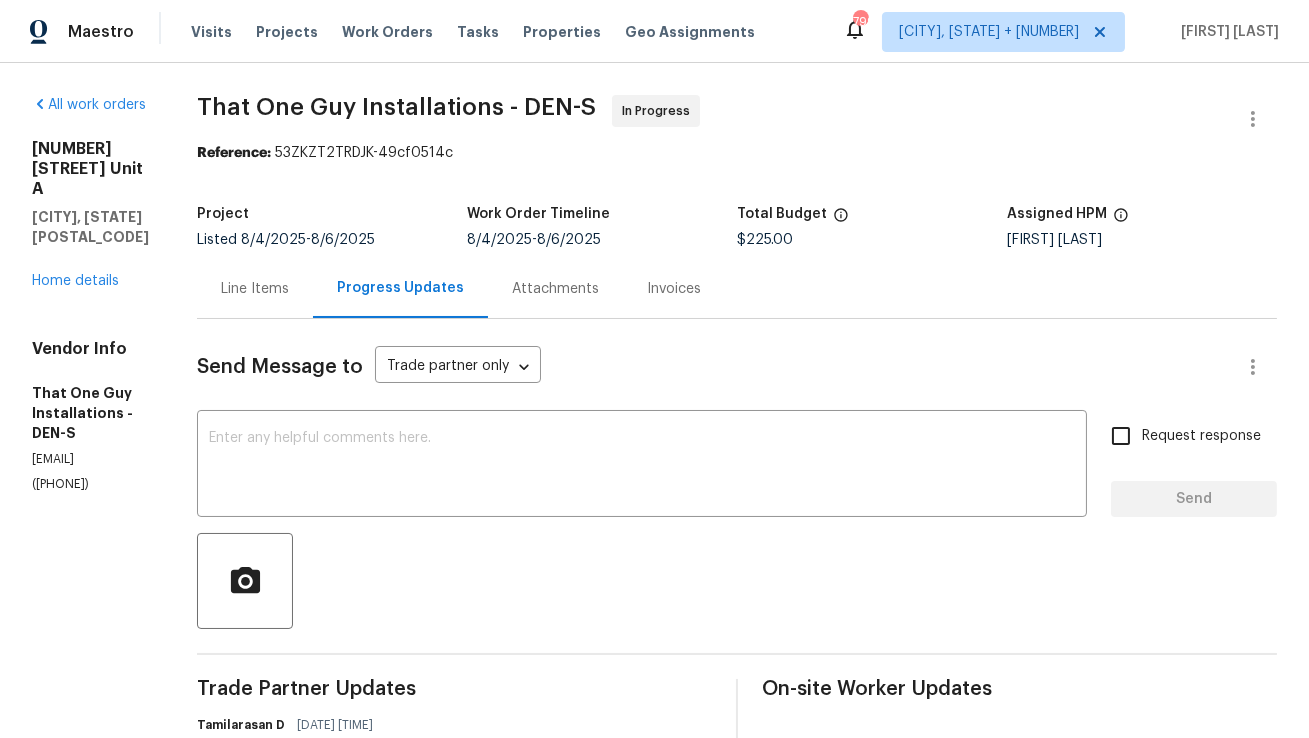 click on "Line Items" at bounding box center (255, 288) 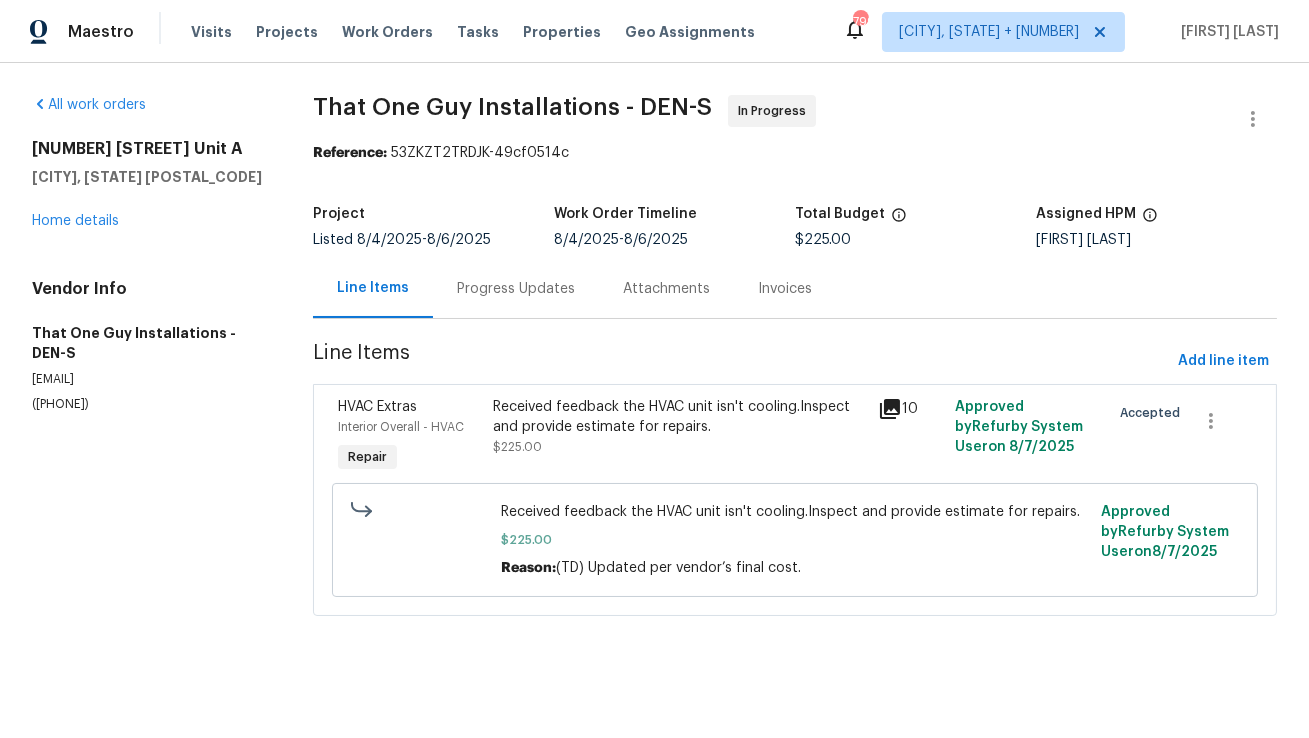 click on "Received feedback the HVAC unit isn't cooling.Inspect and provide estimate for repairs." at bounding box center (680, 417) 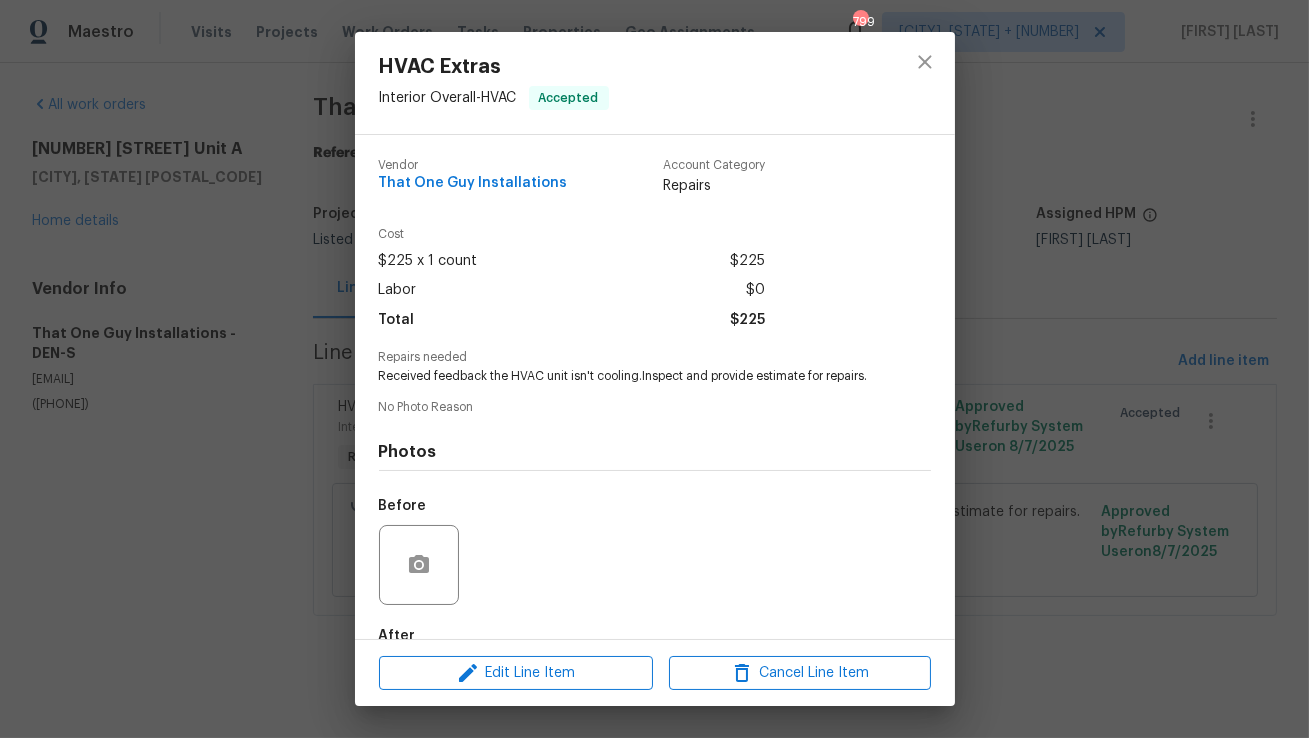 scroll, scrollTop: 117, scrollLeft: 0, axis: vertical 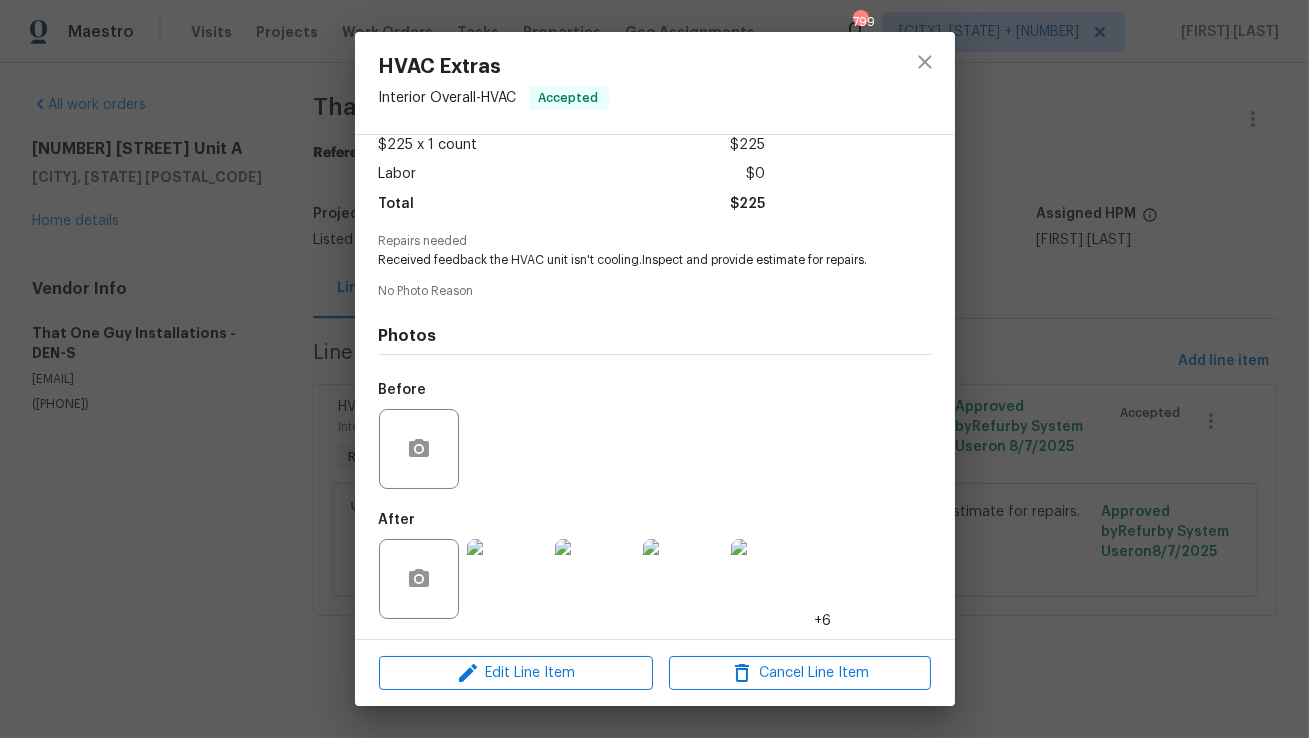 click at bounding box center [507, 579] 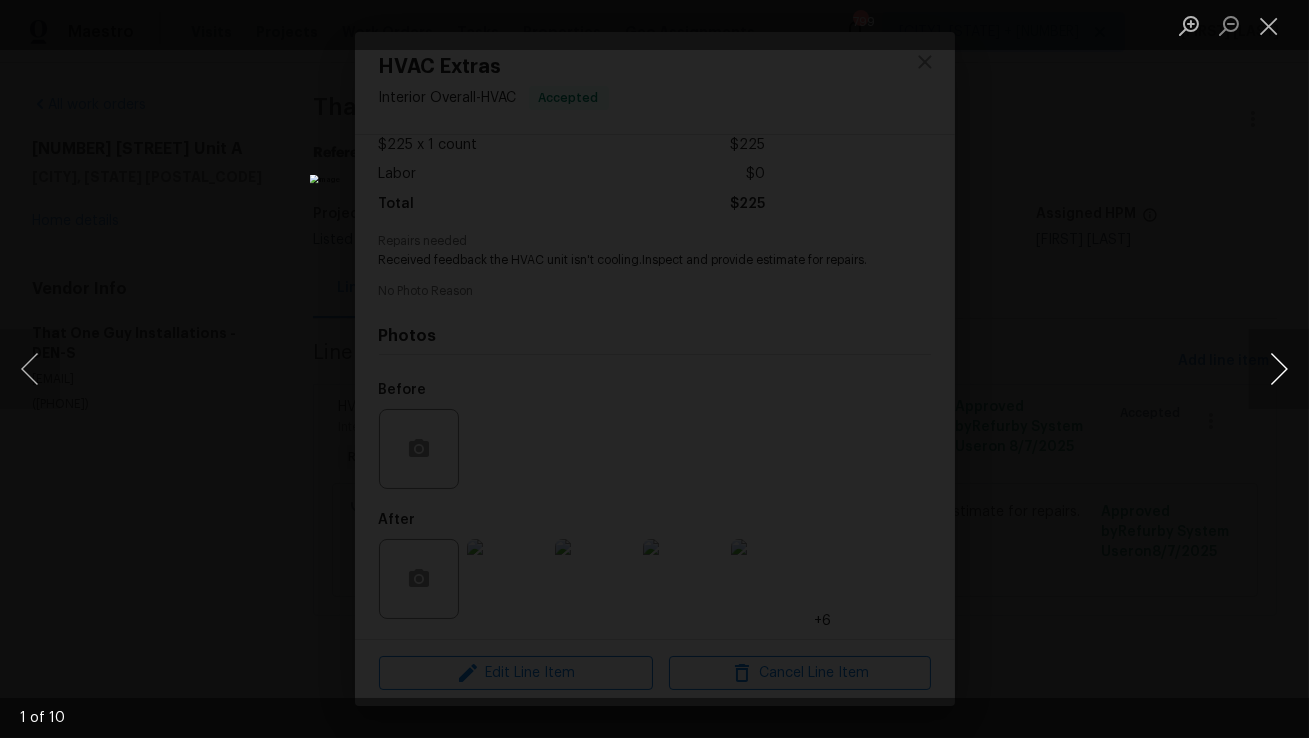 click at bounding box center (1279, 369) 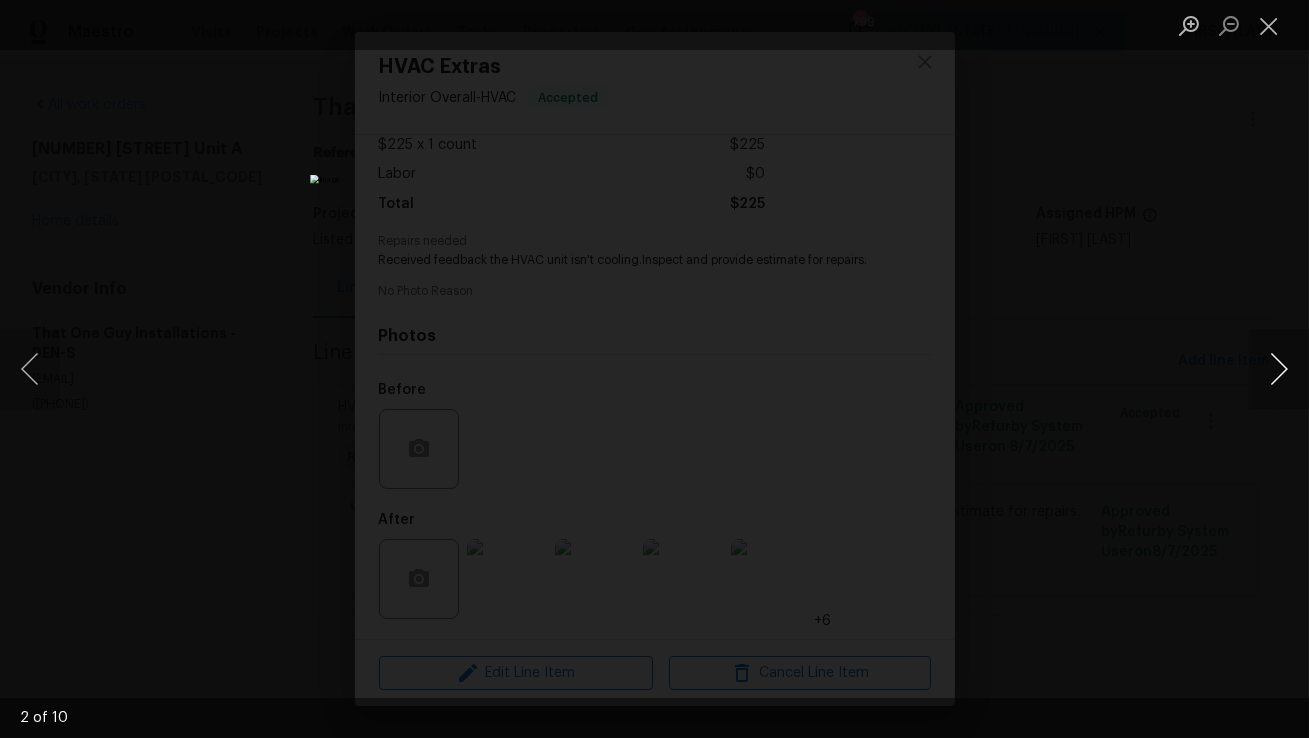 click at bounding box center (1279, 369) 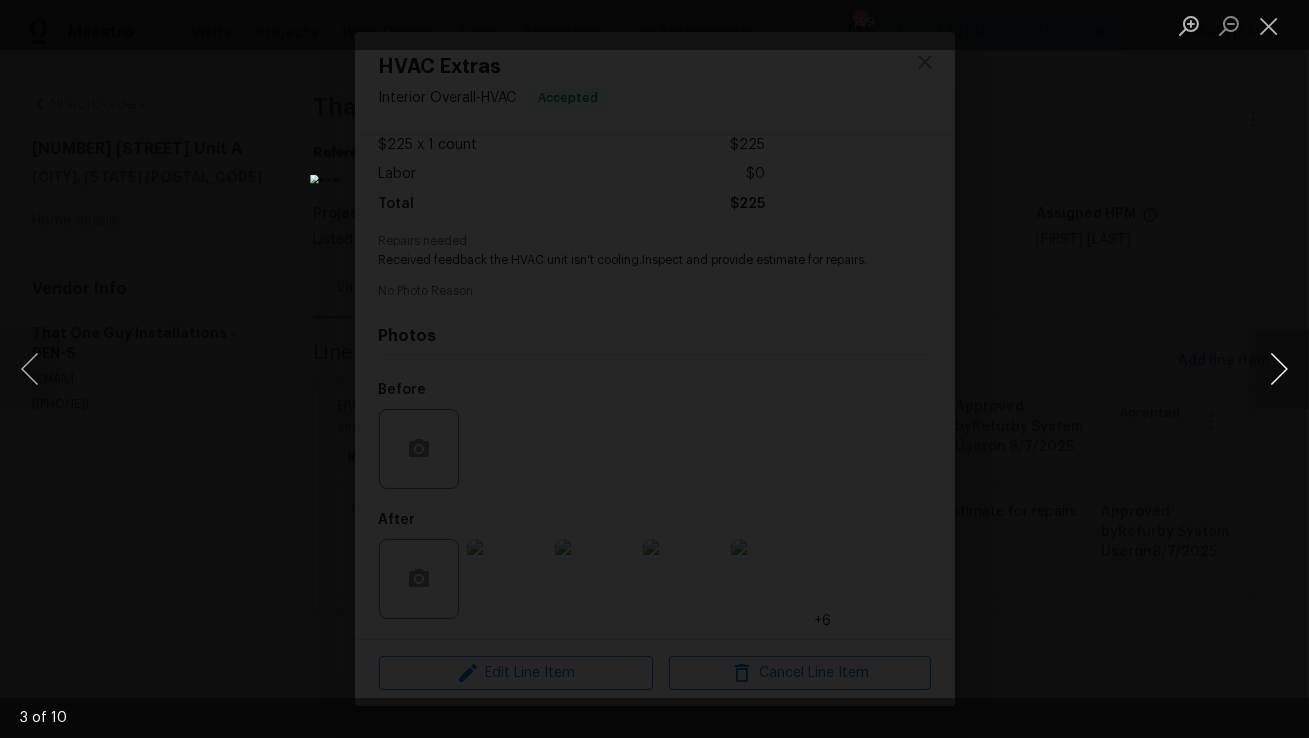 click at bounding box center [1279, 369] 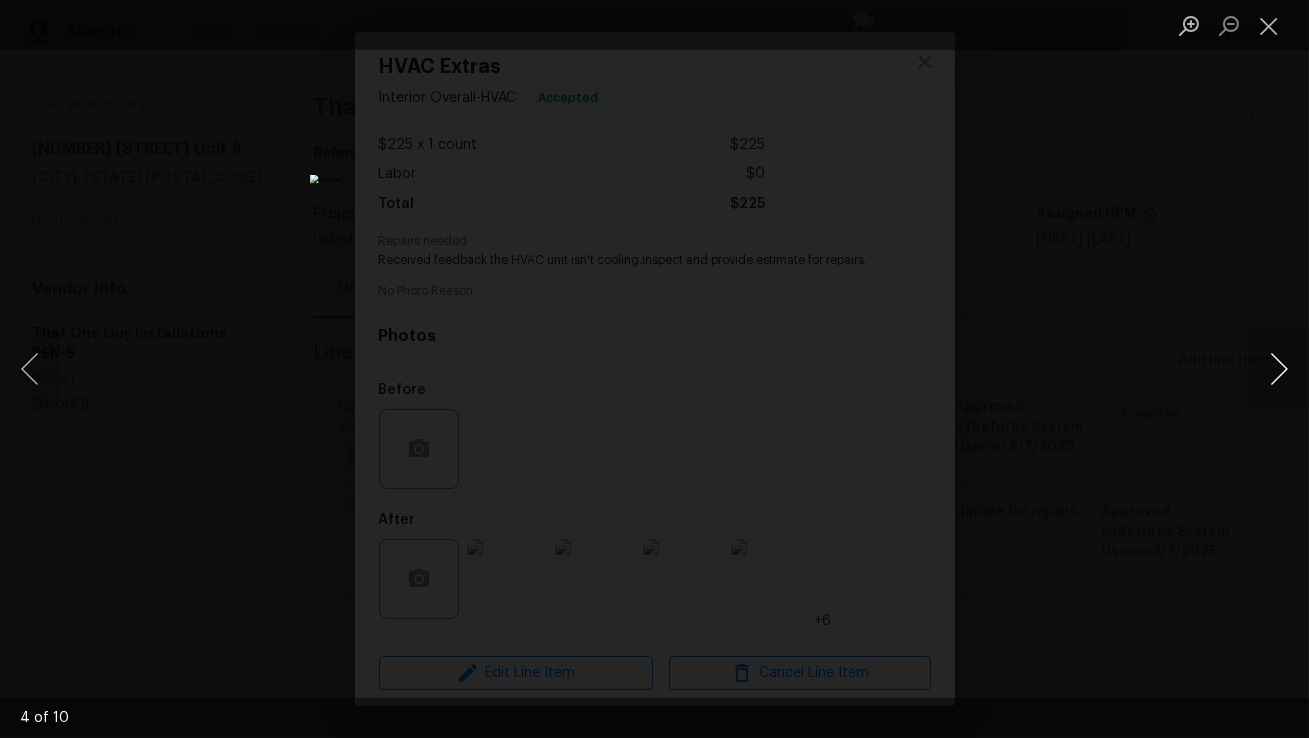 click at bounding box center (1279, 369) 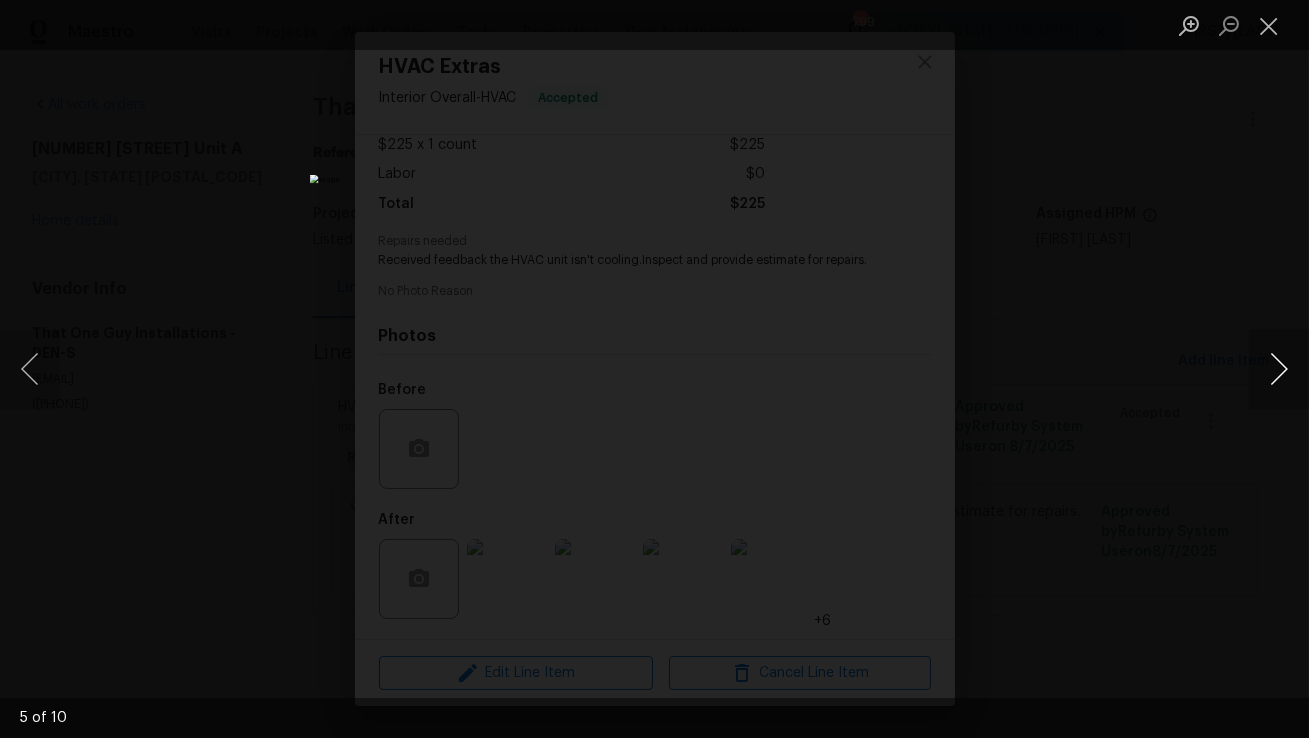 click at bounding box center (1279, 369) 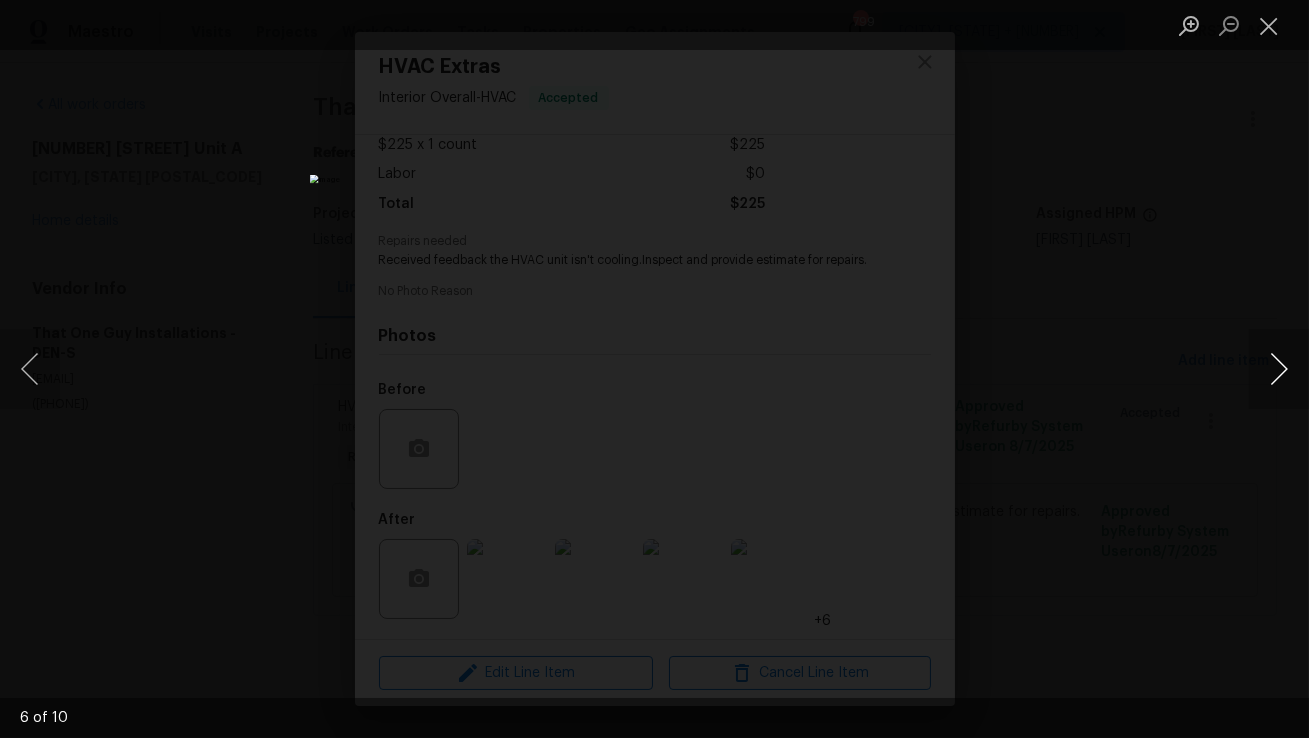 click at bounding box center (1279, 369) 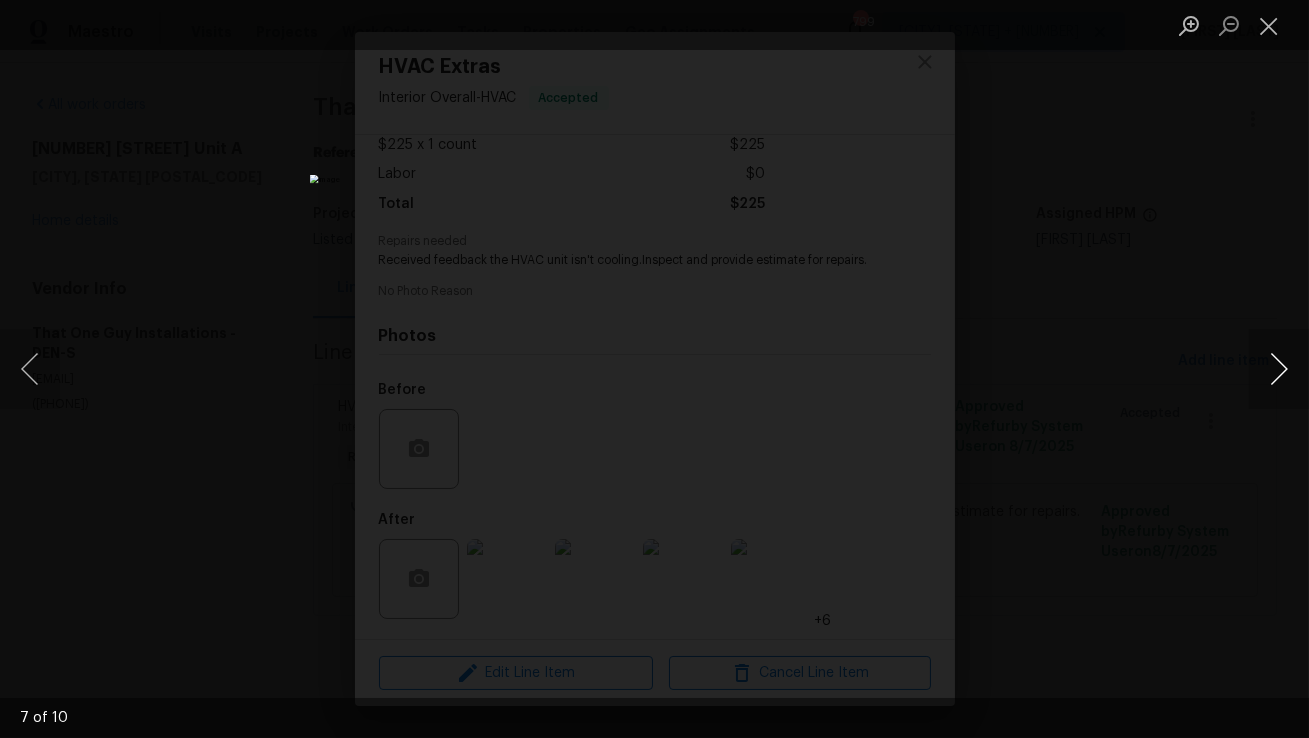 click at bounding box center [1279, 369] 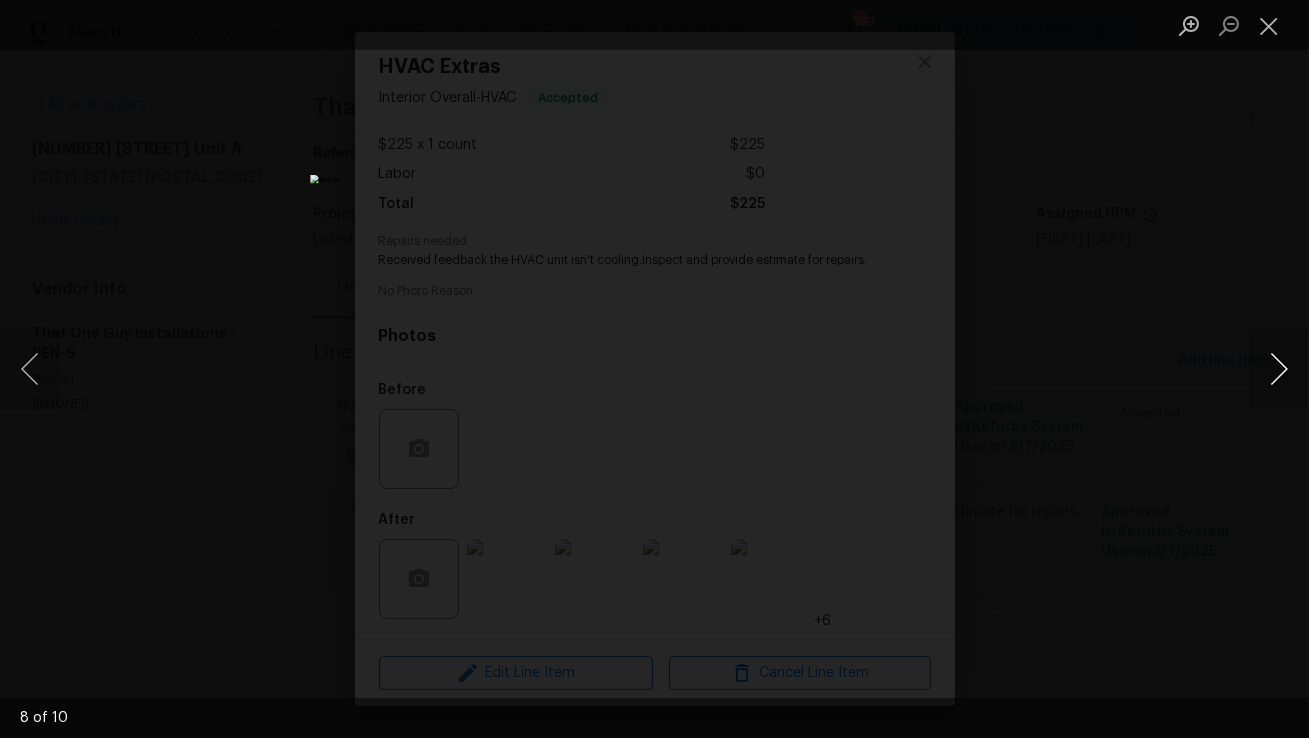click at bounding box center [1279, 369] 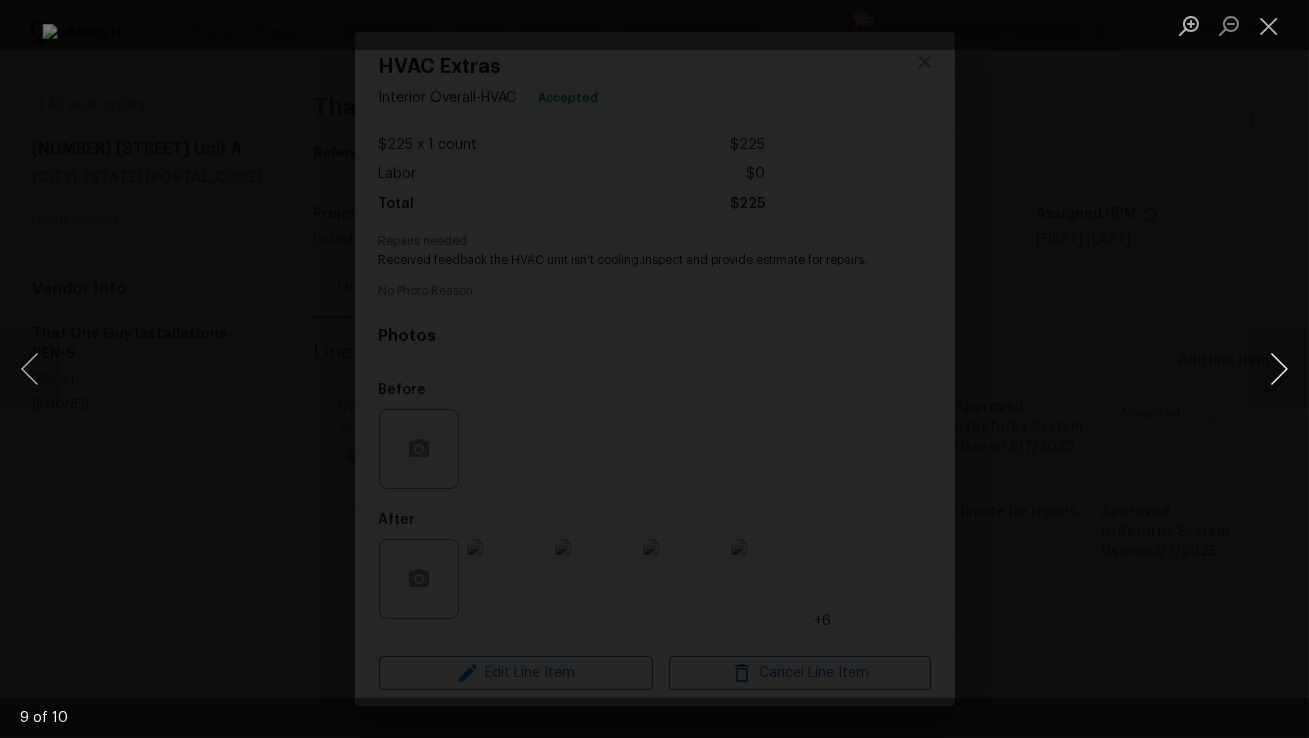 click at bounding box center [1279, 369] 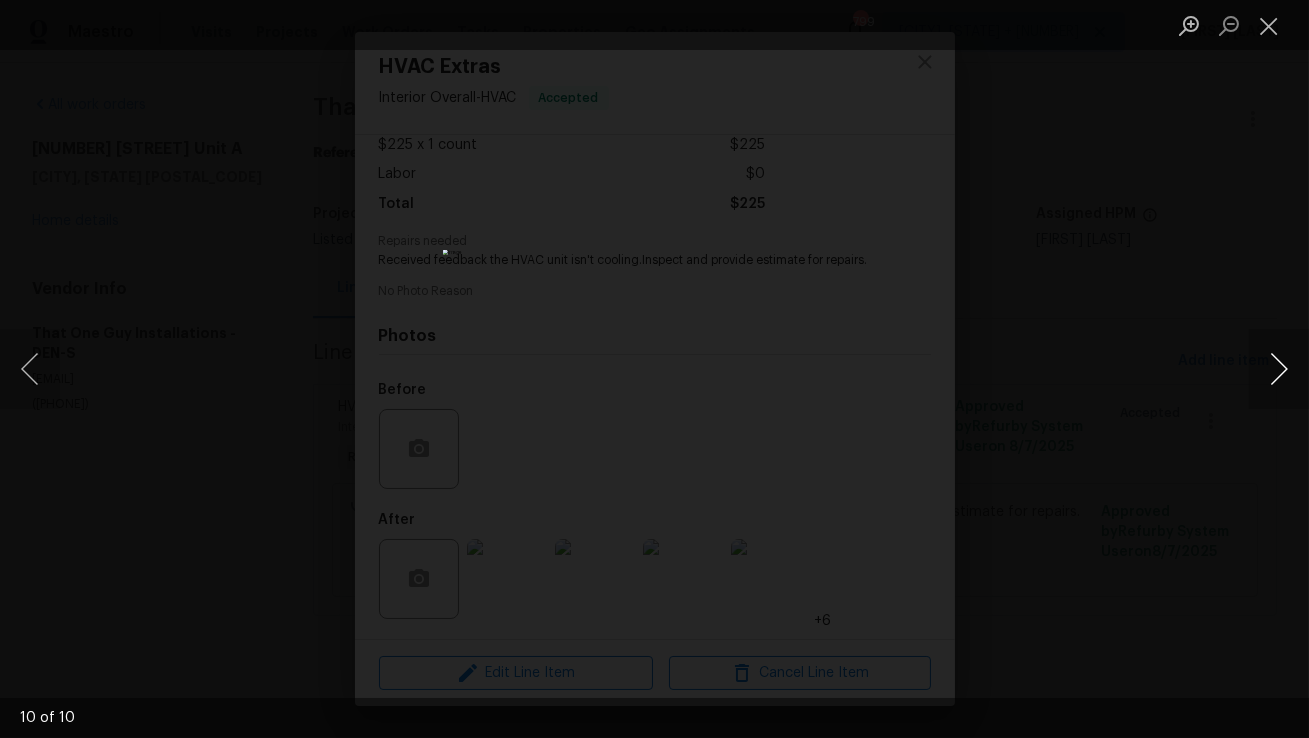 click at bounding box center (1279, 369) 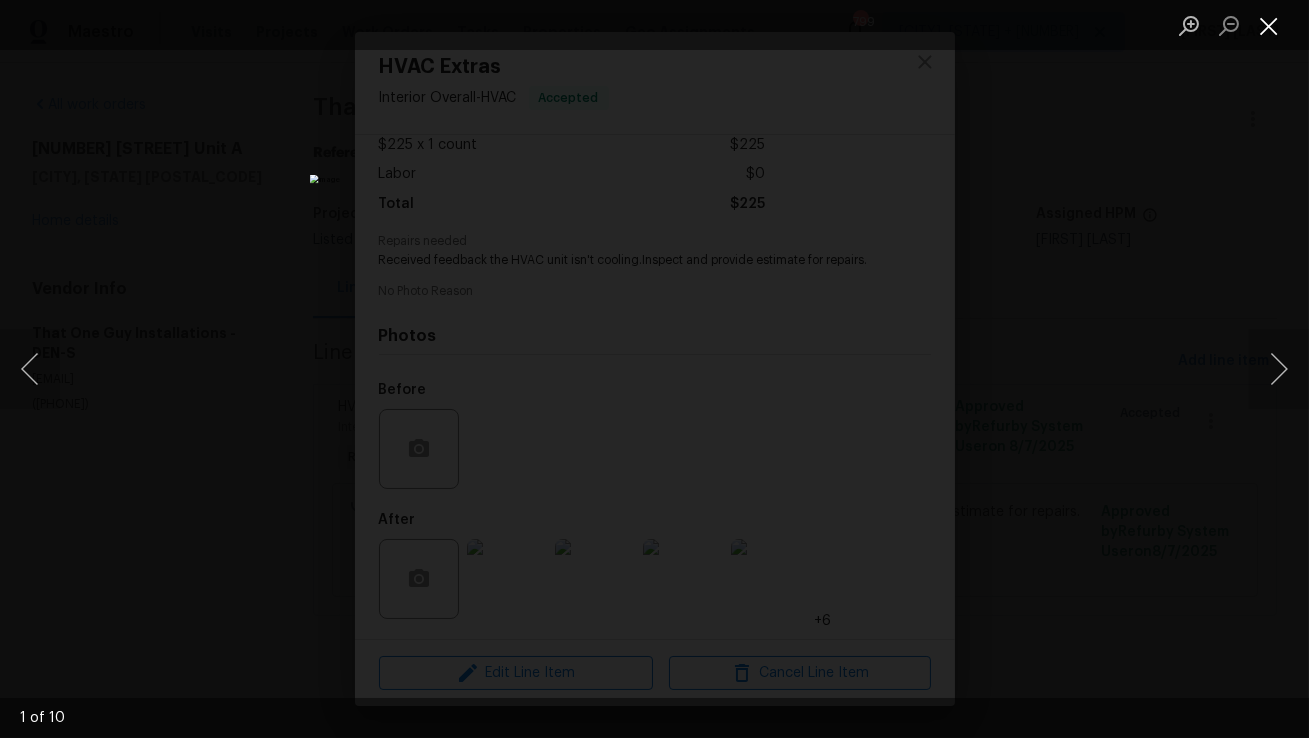 click at bounding box center [1269, 25] 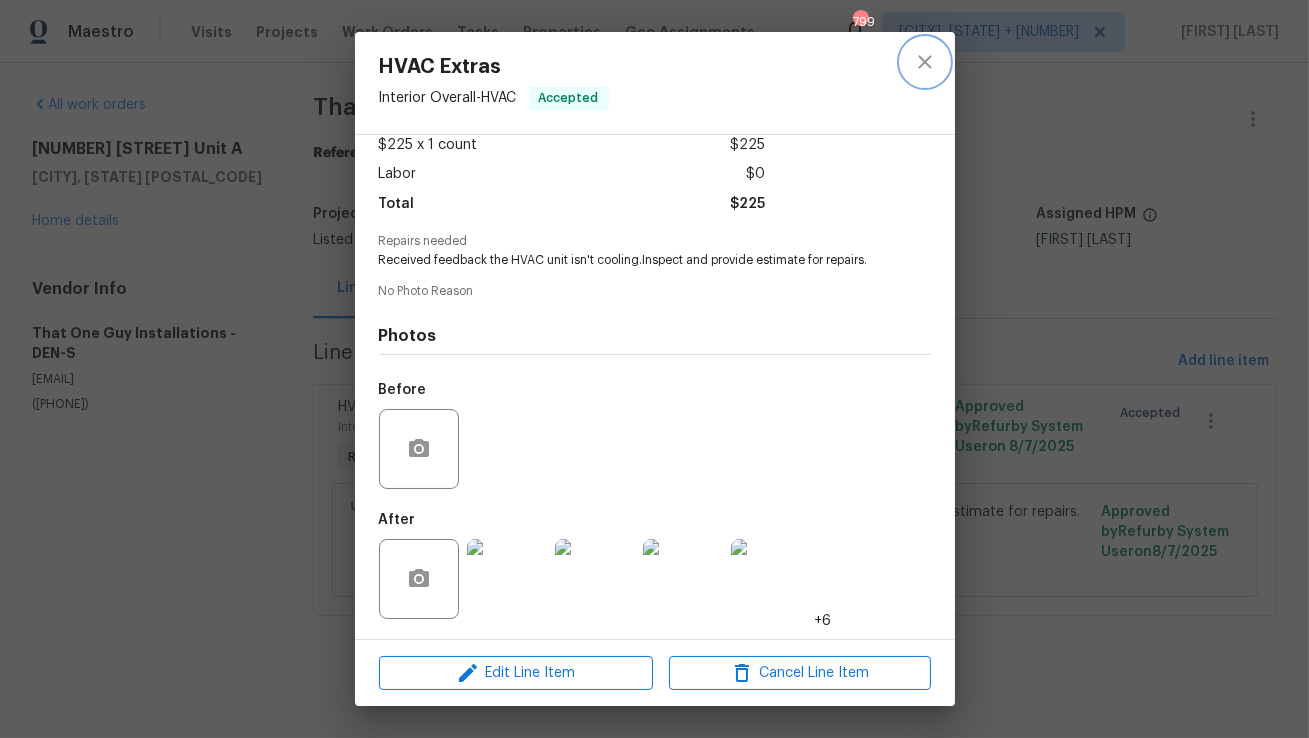 click 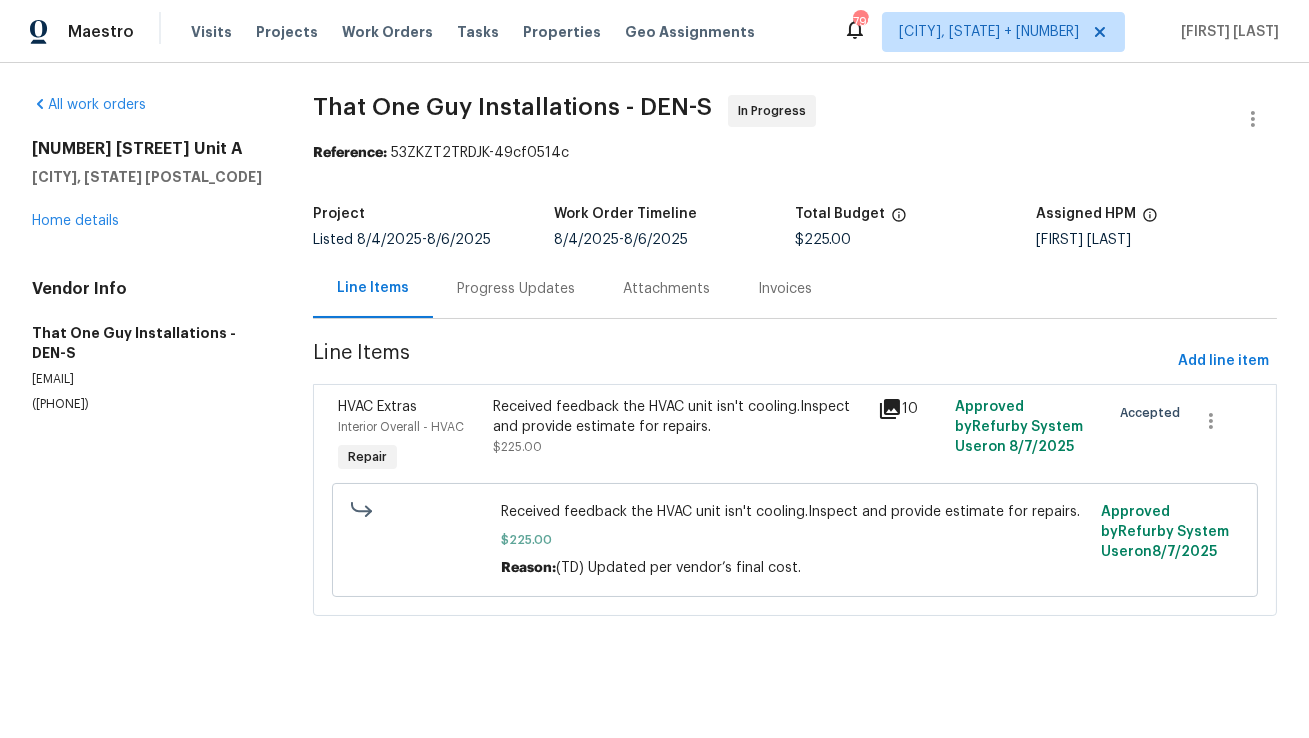 click on "Progress Updates" at bounding box center (516, 289) 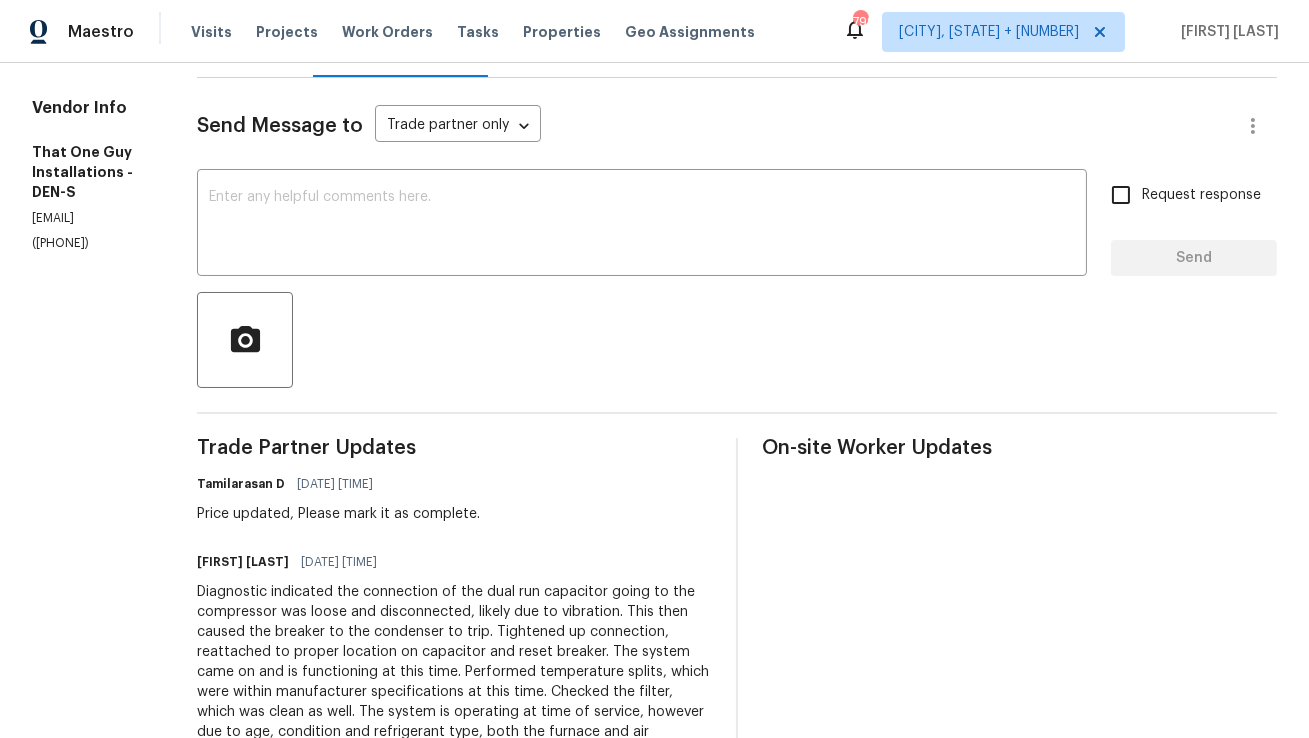 scroll, scrollTop: 208, scrollLeft: 0, axis: vertical 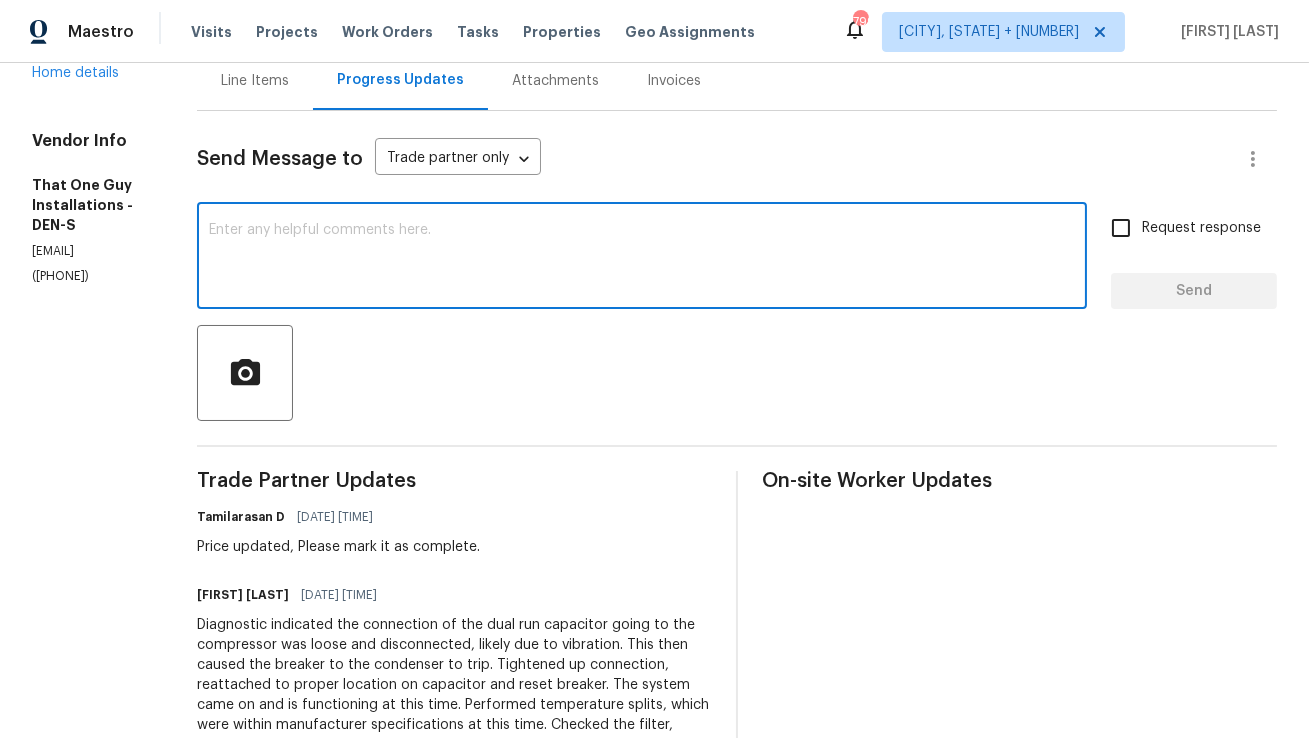 click at bounding box center [642, 258] 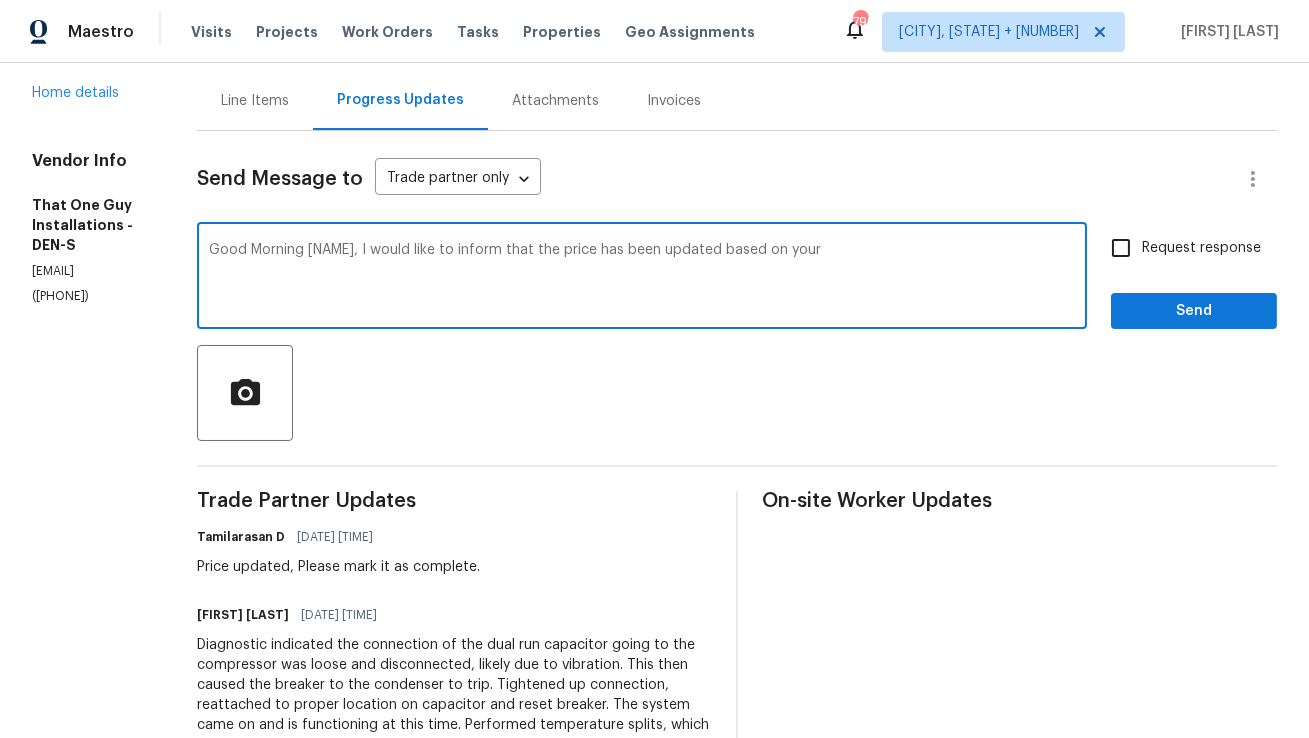 scroll, scrollTop: 184, scrollLeft: 0, axis: vertical 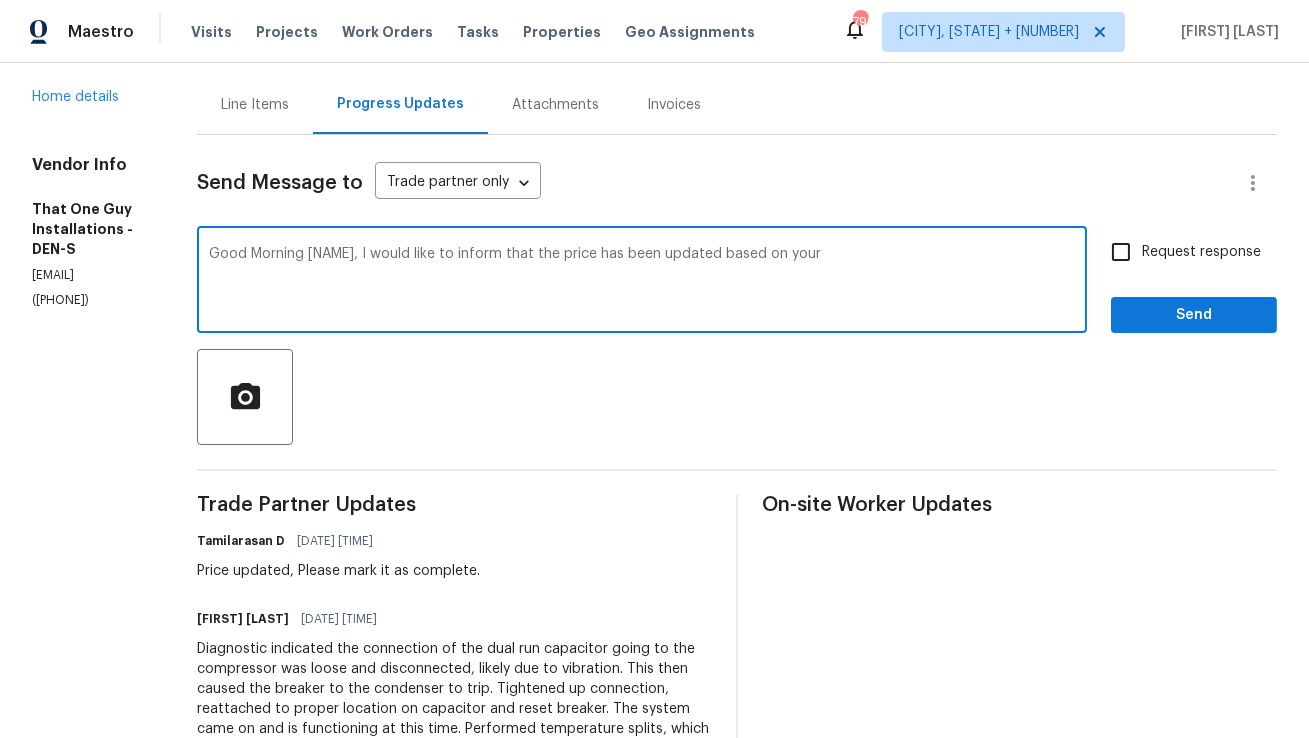 drag, startPoint x: 696, startPoint y: 254, endPoint x: 802, endPoint y: 256, distance: 106.01887 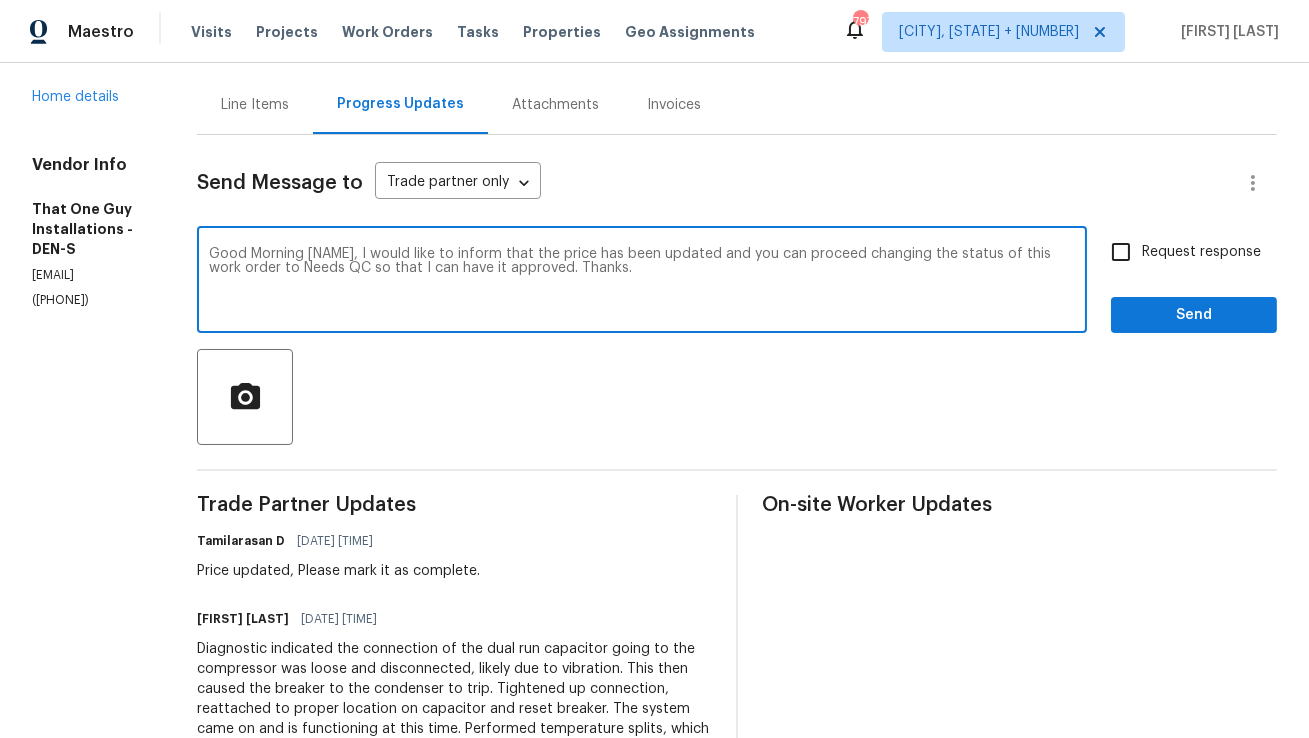 paste on "I wanted to inform you that the price has been updated. You can now proceed with changing the status of the work order to Needs QC so that I can move forward with the approval.
Thanks" 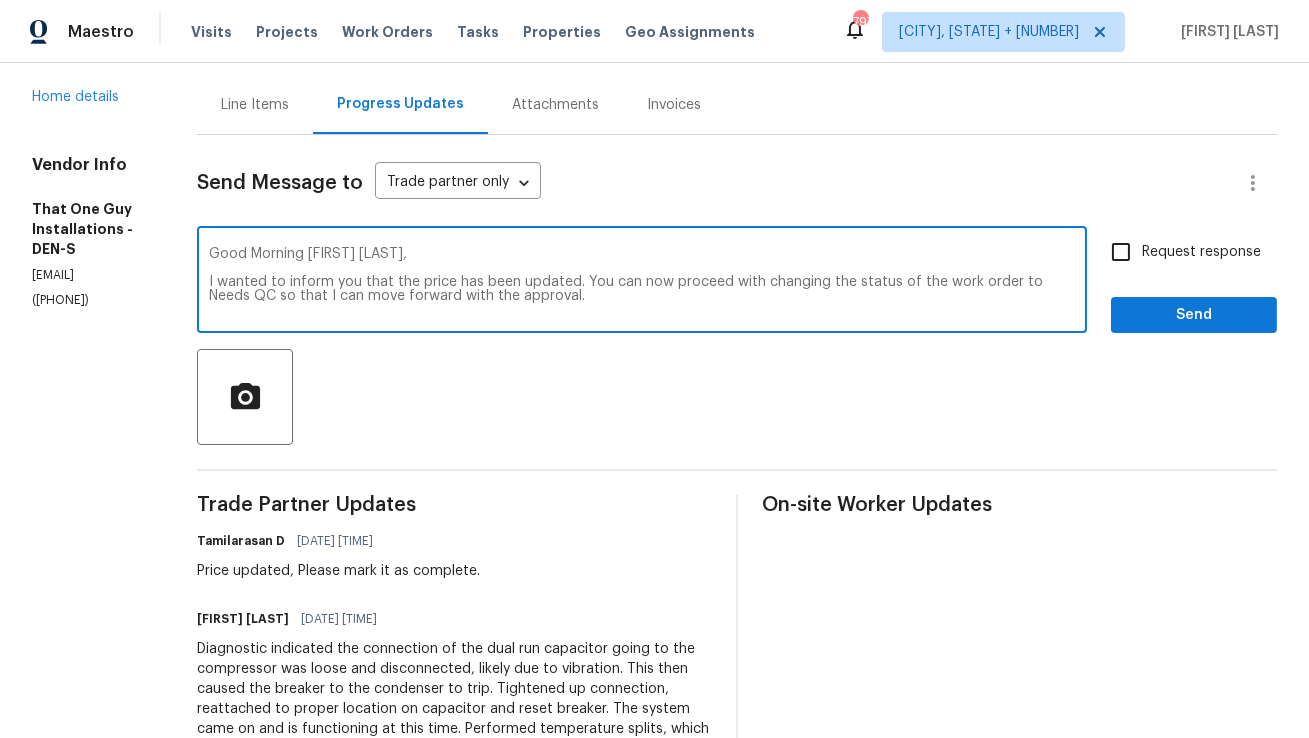 scroll, scrollTop: 13, scrollLeft: 0, axis: vertical 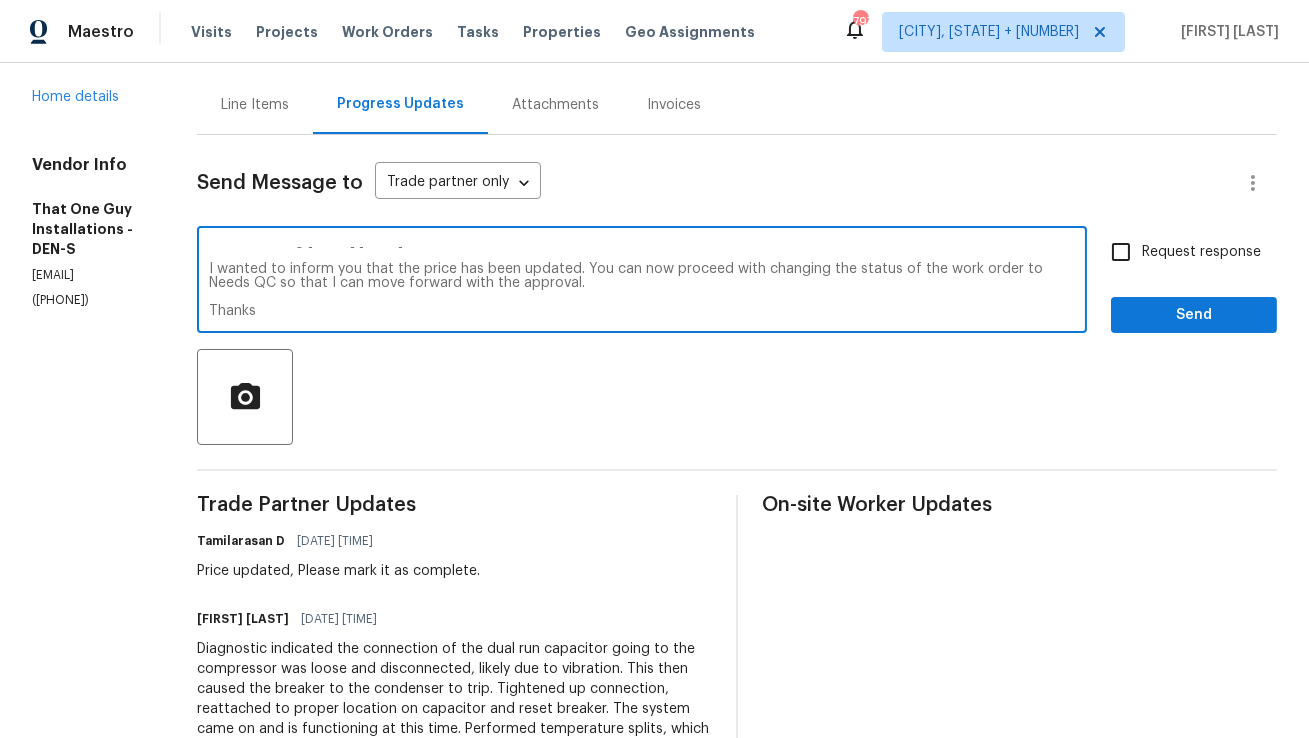 click on "Good Morning Matt,
I wanted to inform you that the price has been updated. You can now proceed with changing the status of the work order to Needs QC so that I can move forward with the approval.
Thanks" at bounding box center (642, 282) 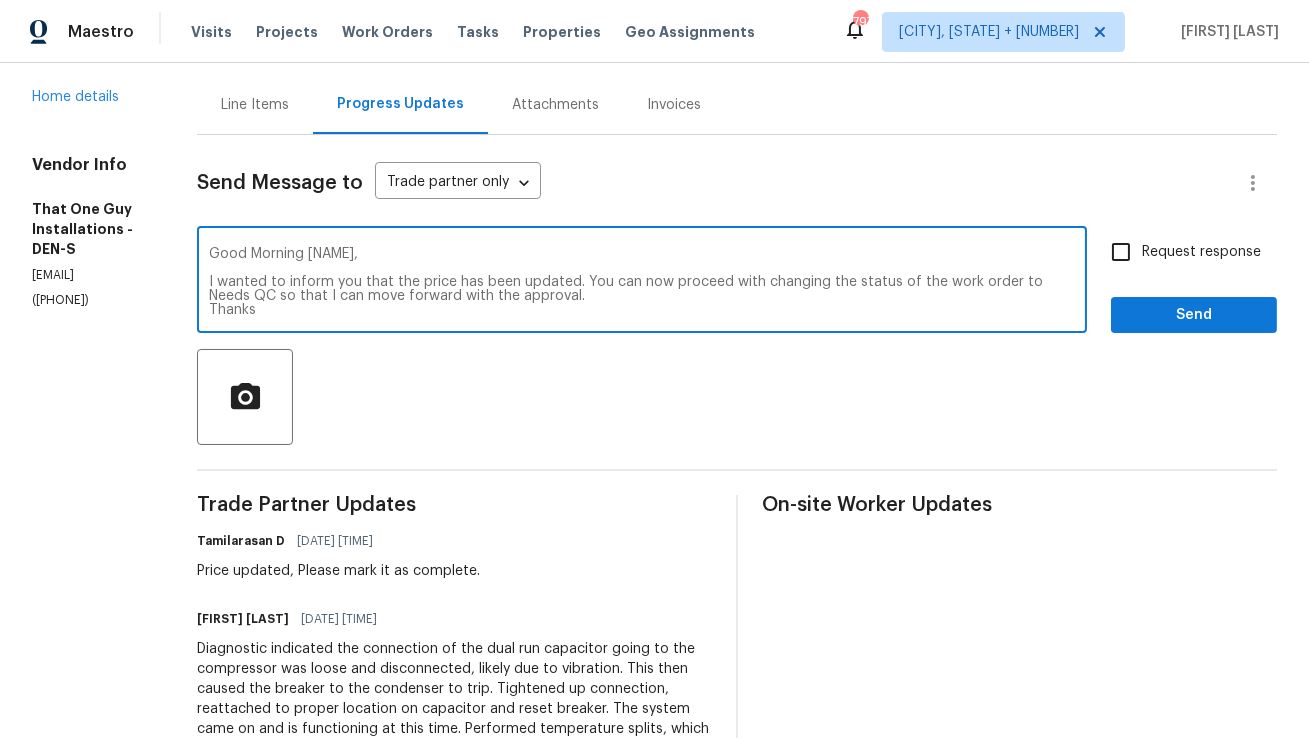 scroll, scrollTop: 0, scrollLeft: 0, axis: both 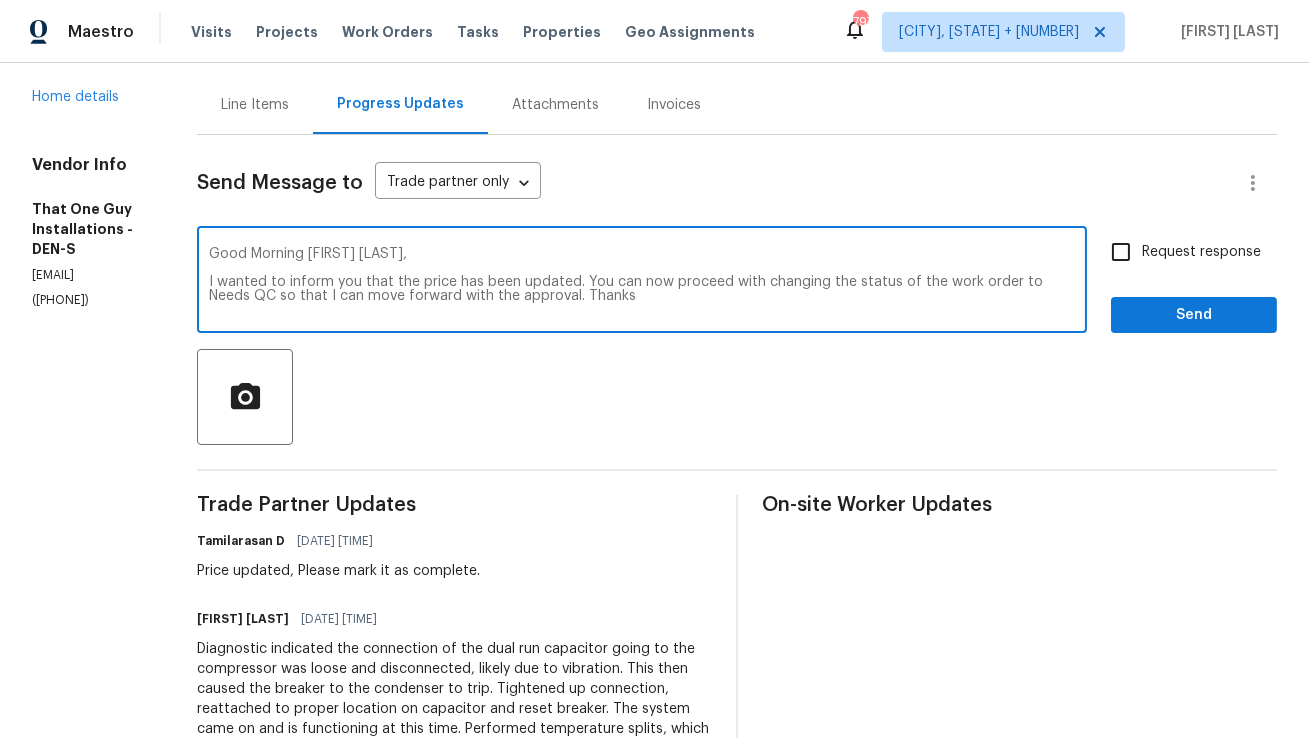 click on "Good Morning Matt,
I wanted to inform you that the price has been updated. You can now proceed with changing the status of the work order to Needs QC so that I can move forward with the approval. Thanks" at bounding box center [642, 282] 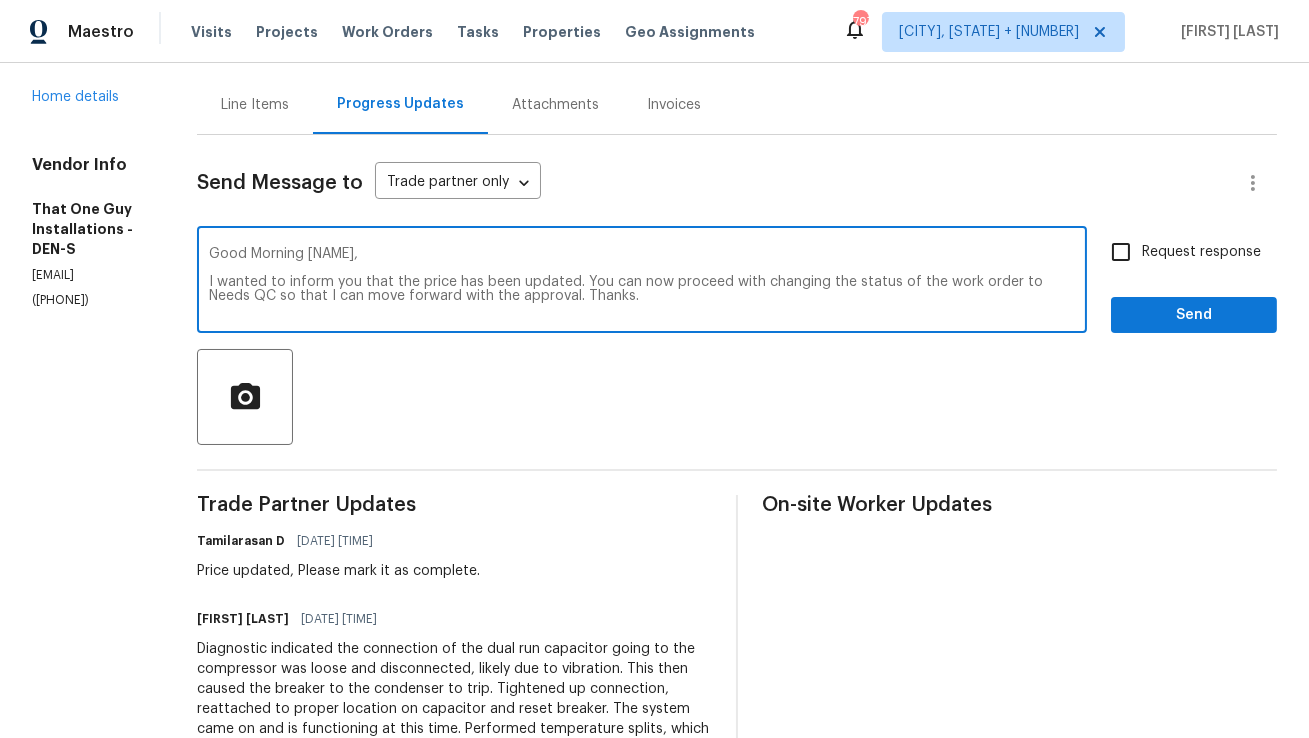 click on "Good Morning Matt,
I wanted to inform you that the price has been updated. You can now proceed with changing the status of the work order to Needs QC so that I can move forward with the approval. Thanks." at bounding box center [642, 282] 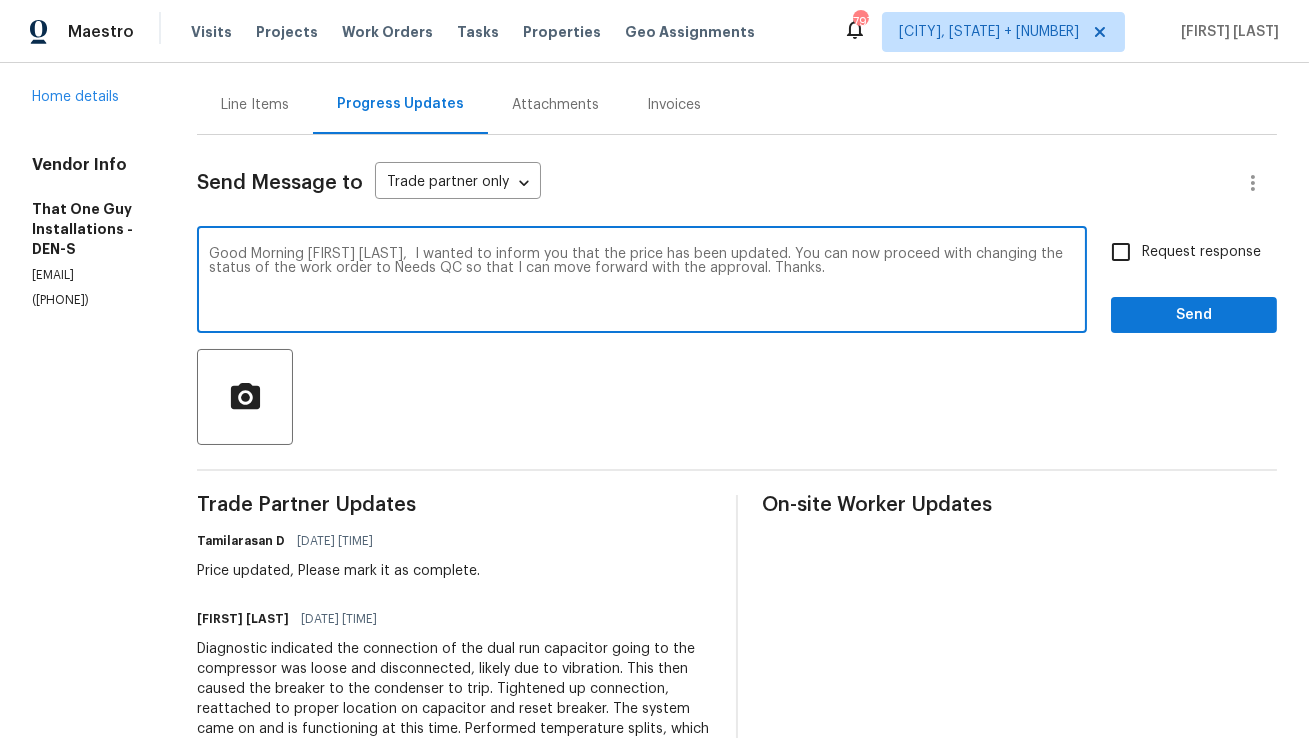 click on "Good Morning Matt,  I wanted to inform you that the price has been updated. You can now proceed with changing the status of the work order to Needs QC so that I can move forward with the approval. Thanks." at bounding box center [642, 282] 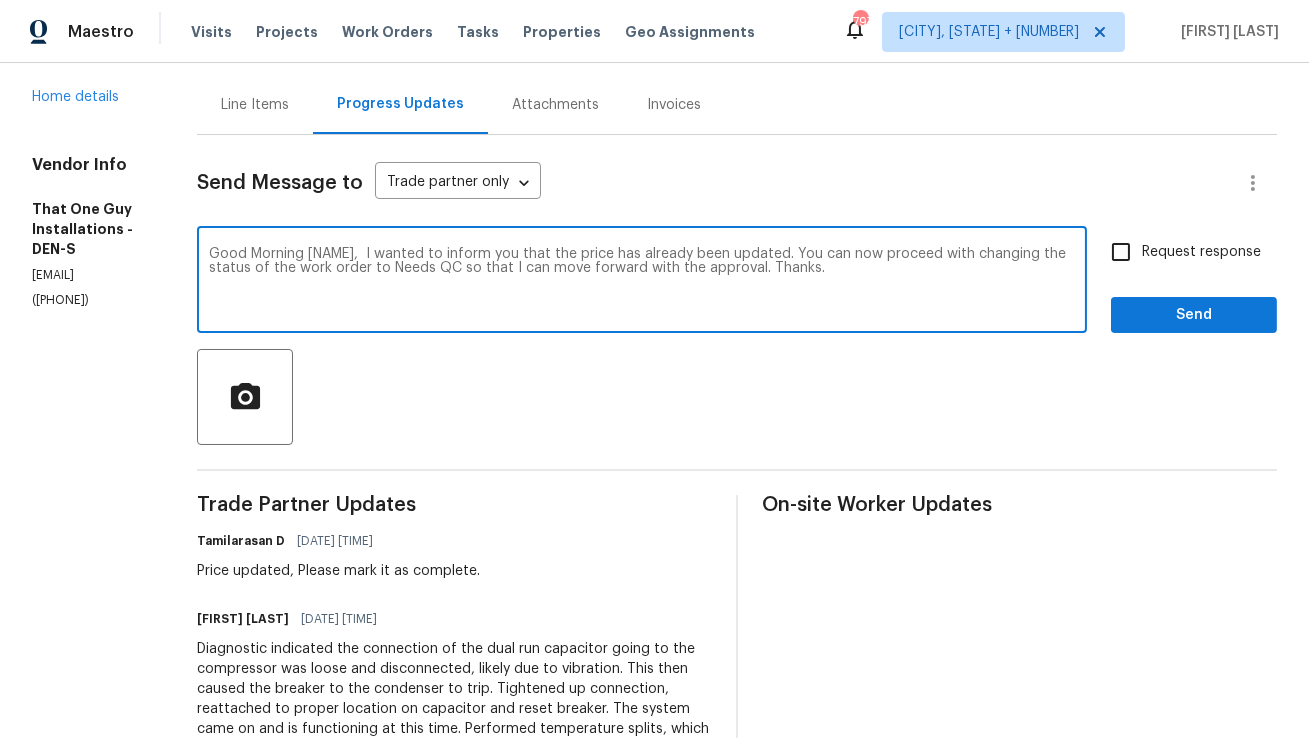 click on "Good Morning Matt,  I wanted to inform you that the price has already been updated. You can now proceed with changing the status of the work order to Needs QC so that I can move forward with the approval. Thanks." at bounding box center [642, 282] 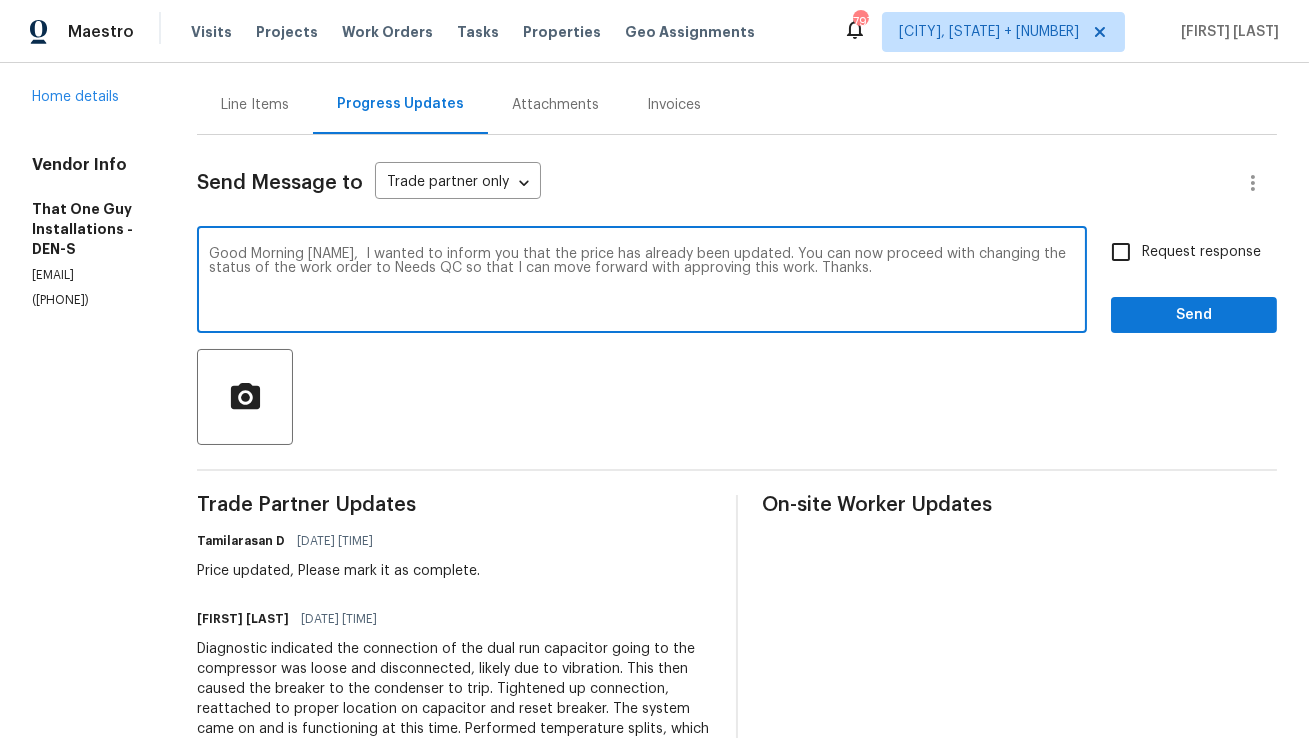type on "Good Morning Matt,  I wanted to inform you that the price has already been updated. You can now proceed with changing the status of the work order to Needs QC so that I can move forward with approving this work. Thanks." 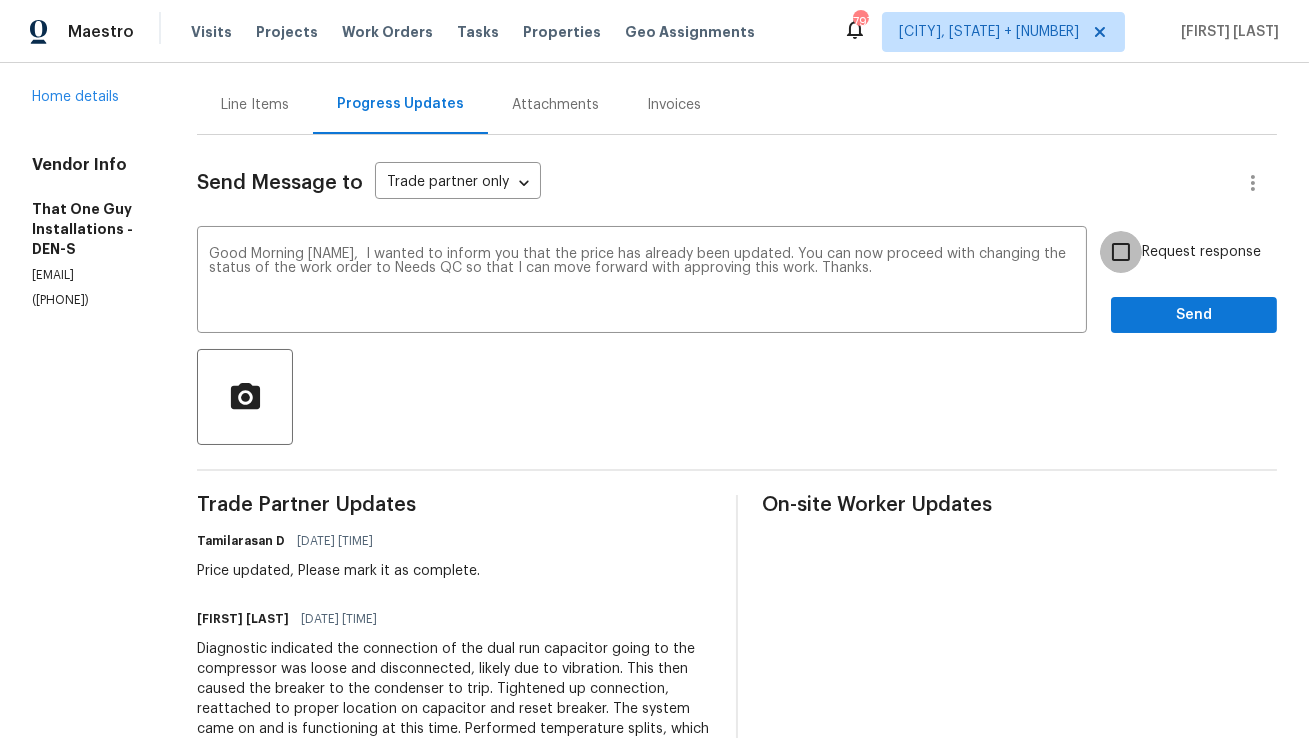 click on "Request response" at bounding box center [1121, 252] 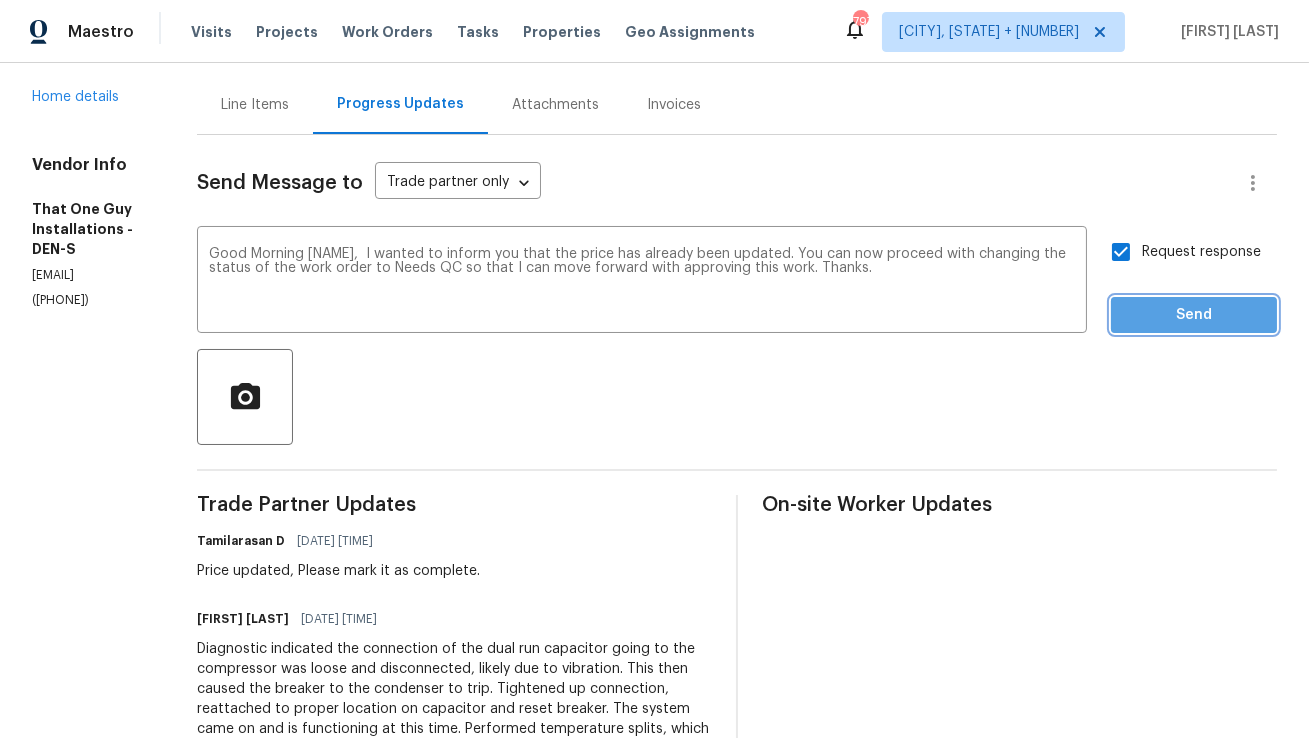click on "Send" at bounding box center (1194, 315) 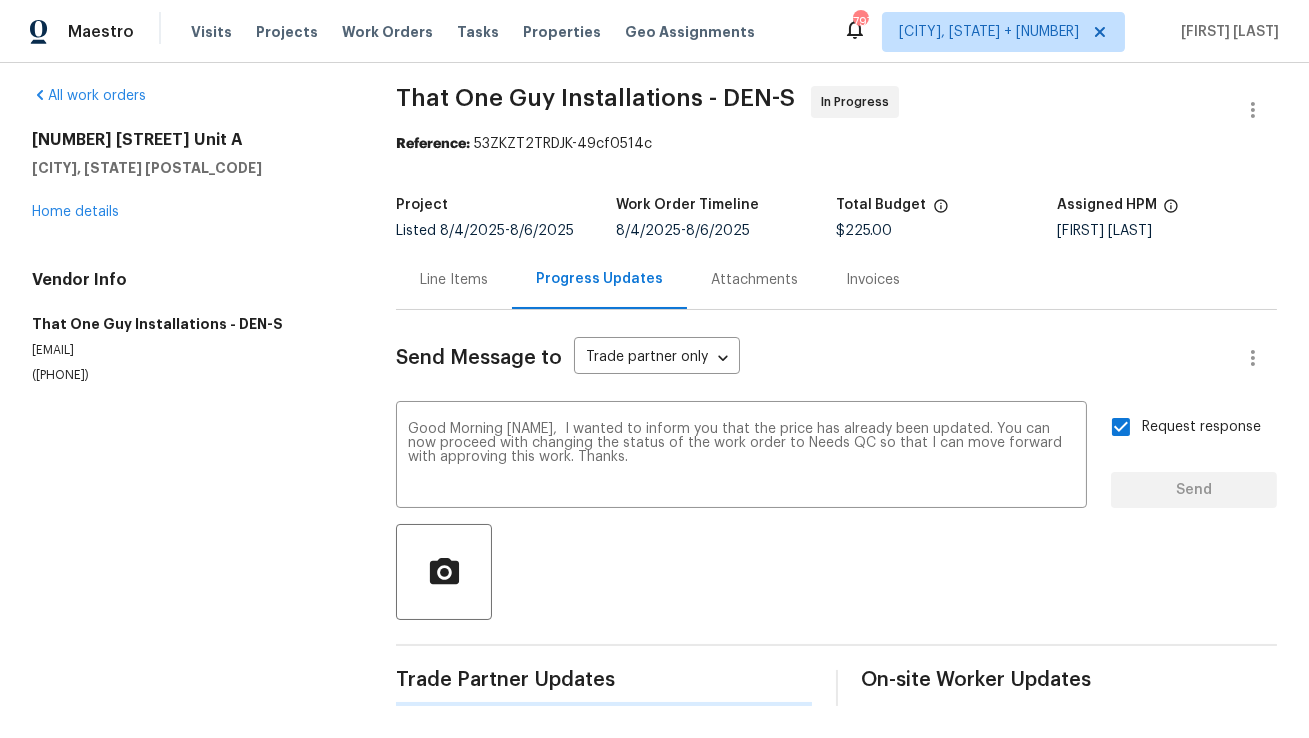 scroll, scrollTop: 9, scrollLeft: 0, axis: vertical 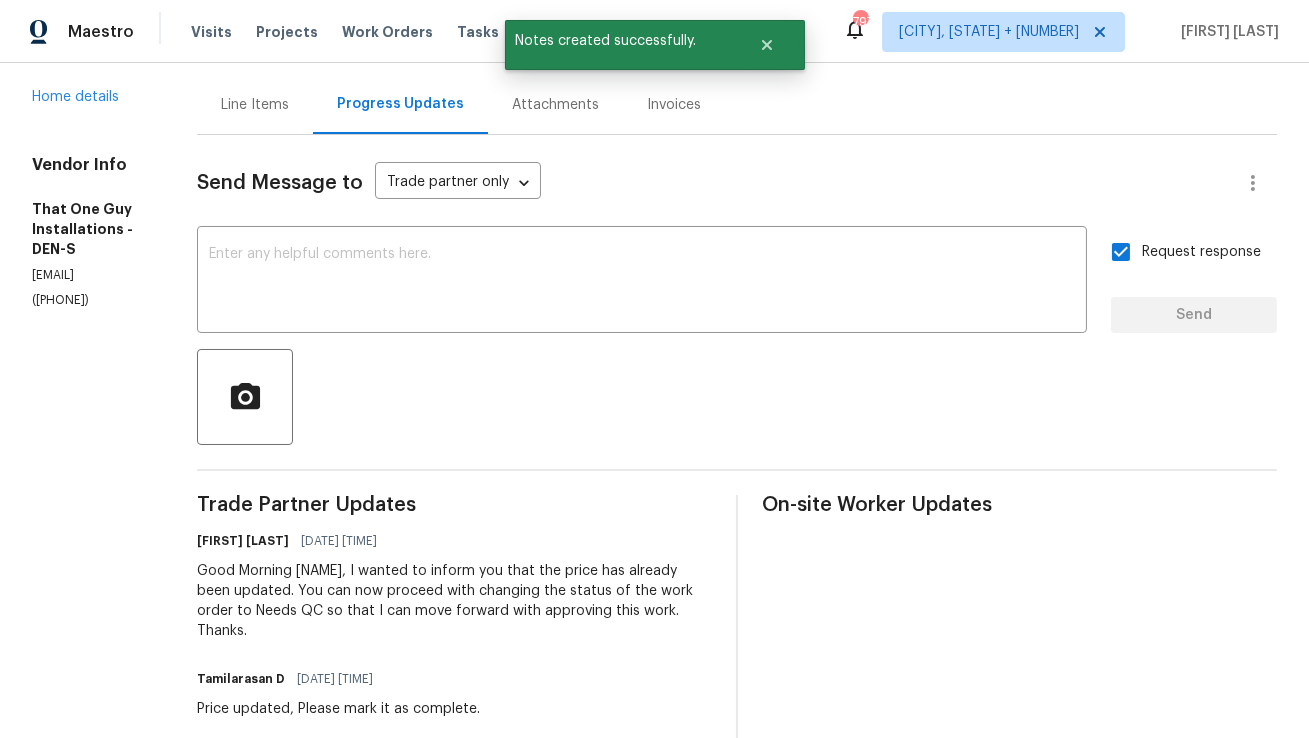 click on "(720) 242-7334" at bounding box center (90, 300) 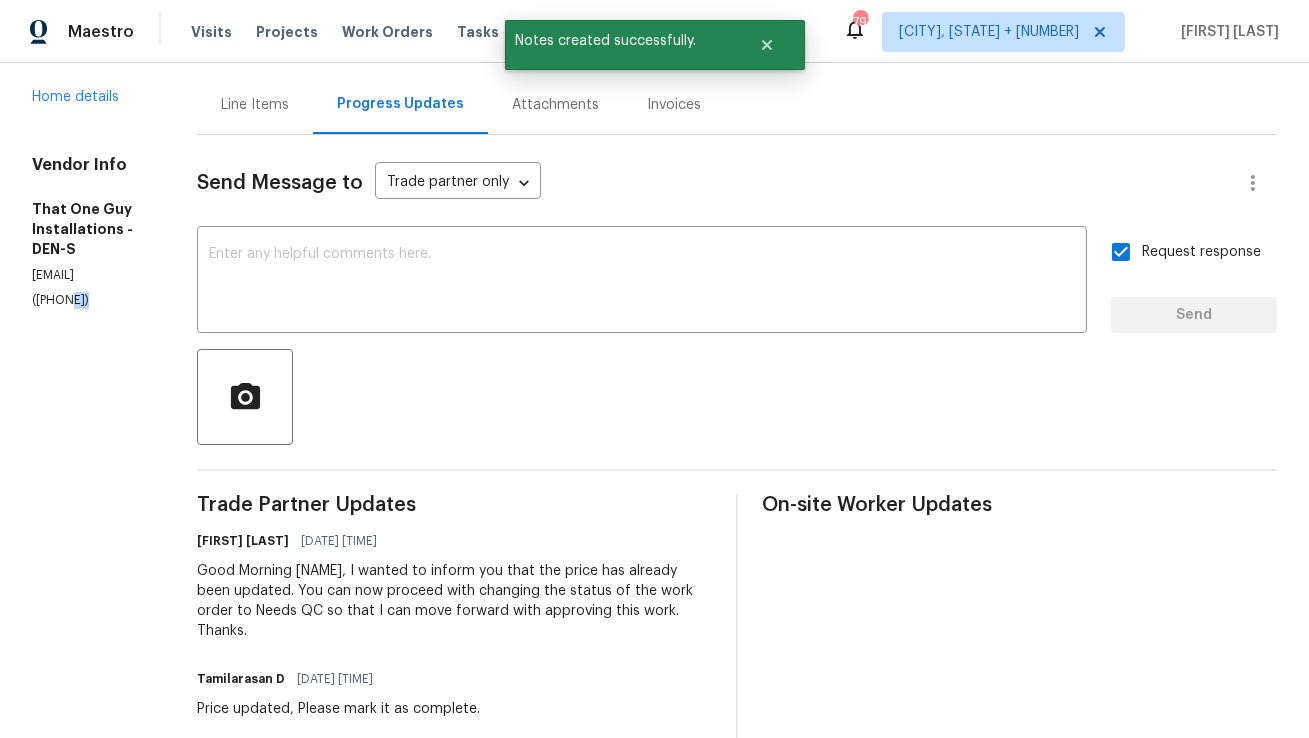 click on "(720) 242-7334" at bounding box center [90, 300] 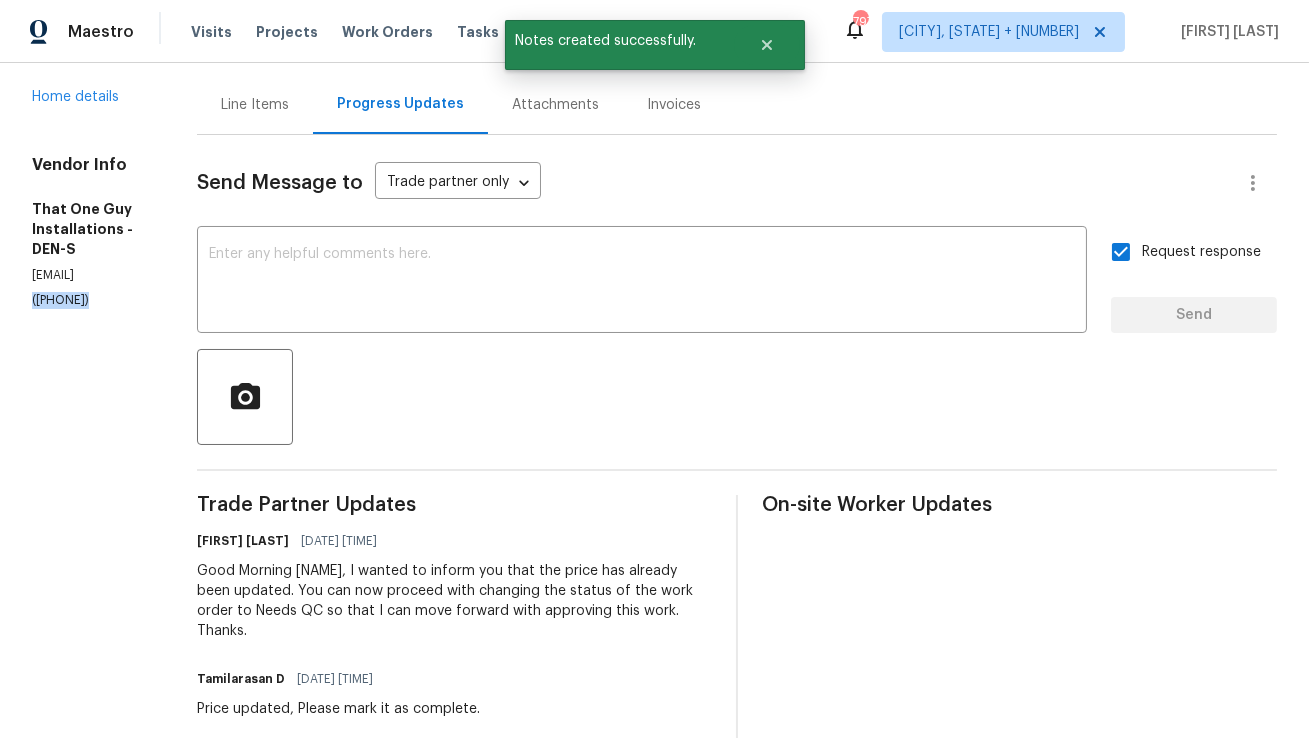 click on "(720) 242-7334" at bounding box center (90, 300) 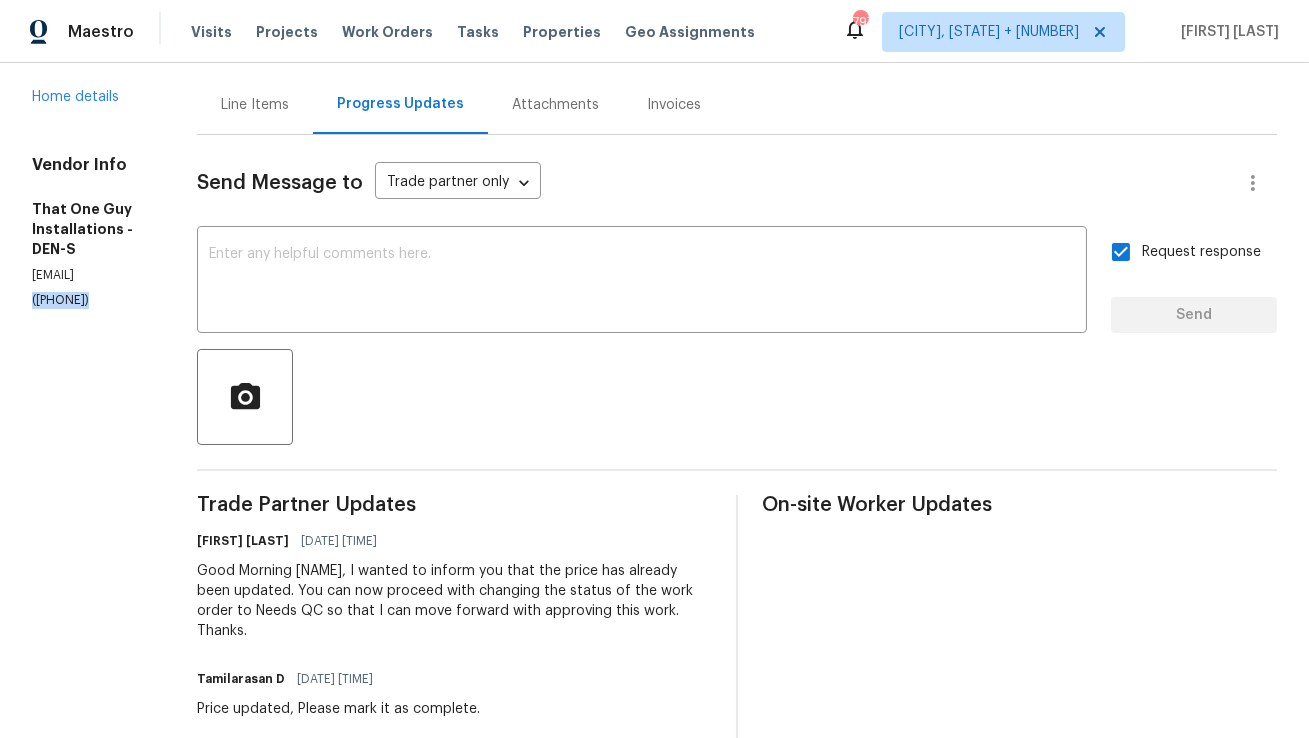 scroll, scrollTop: 0, scrollLeft: 0, axis: both 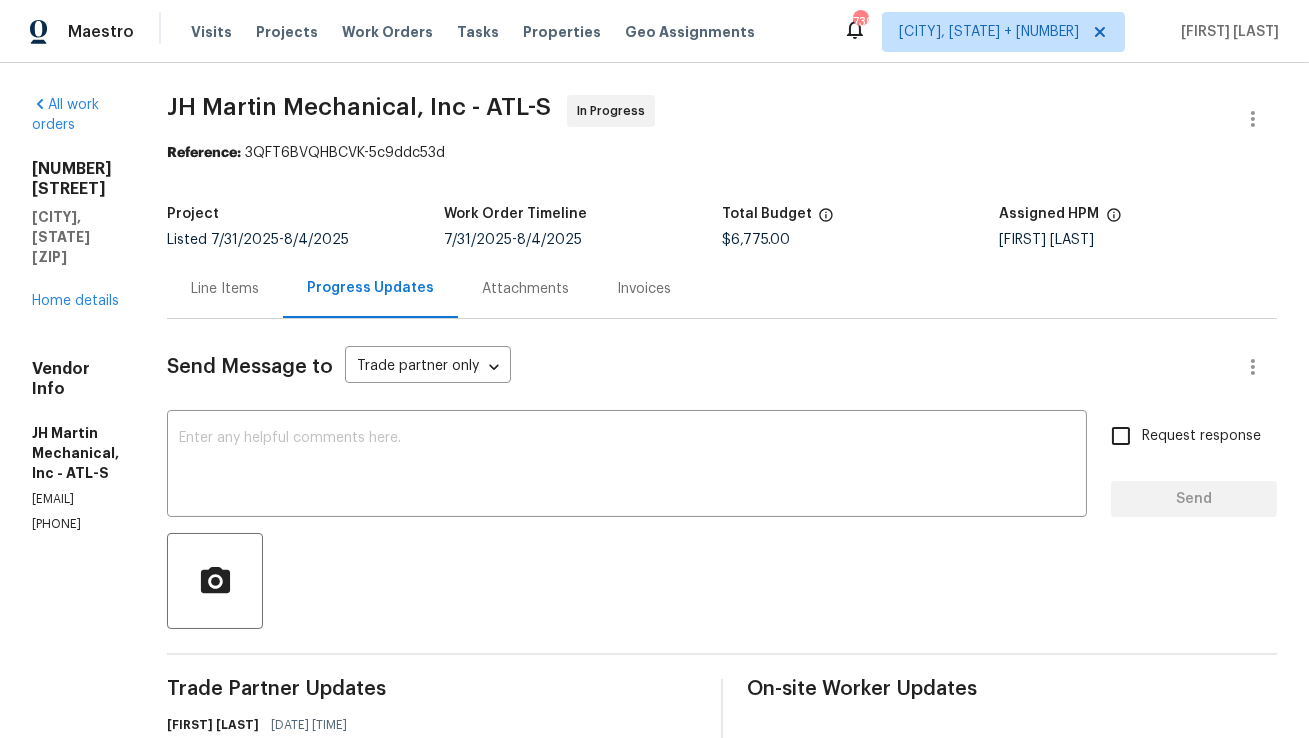 copy on "[NUMBER] [STREET]" 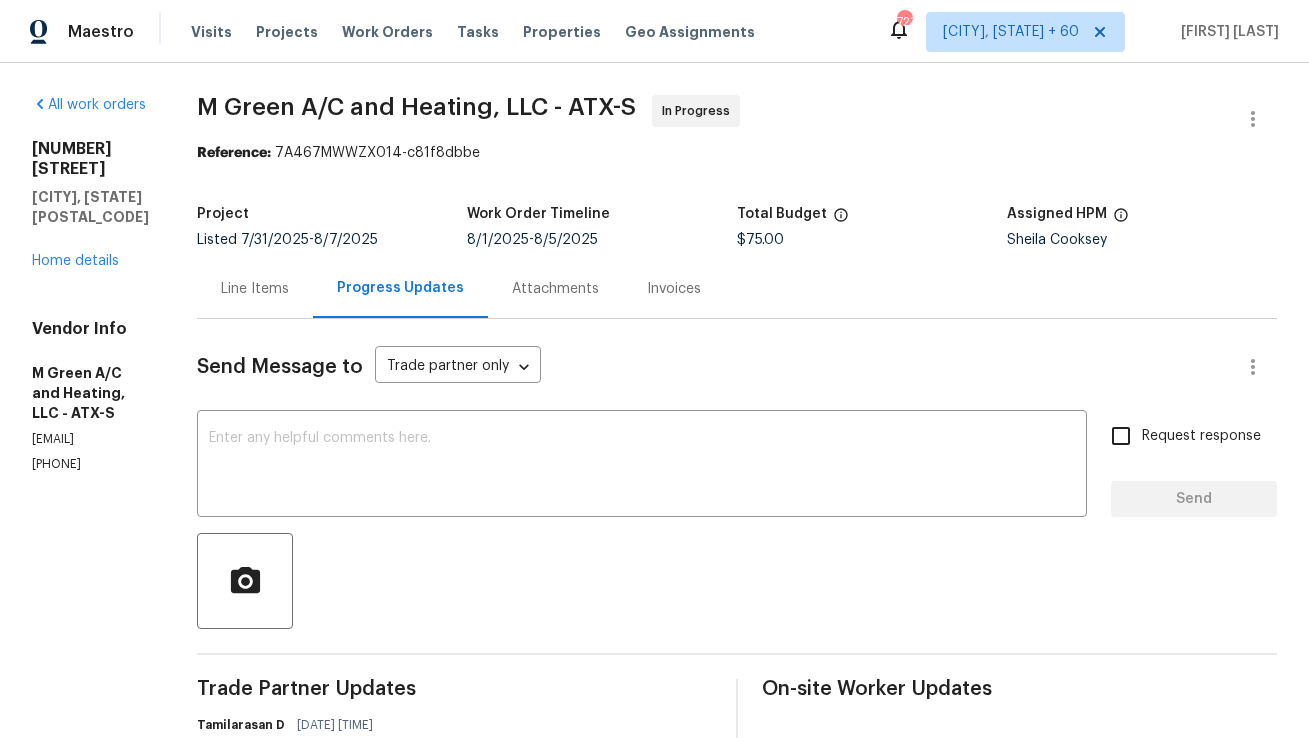 scroll, scrollTop: 0, scrollLeft: 0, axis: both 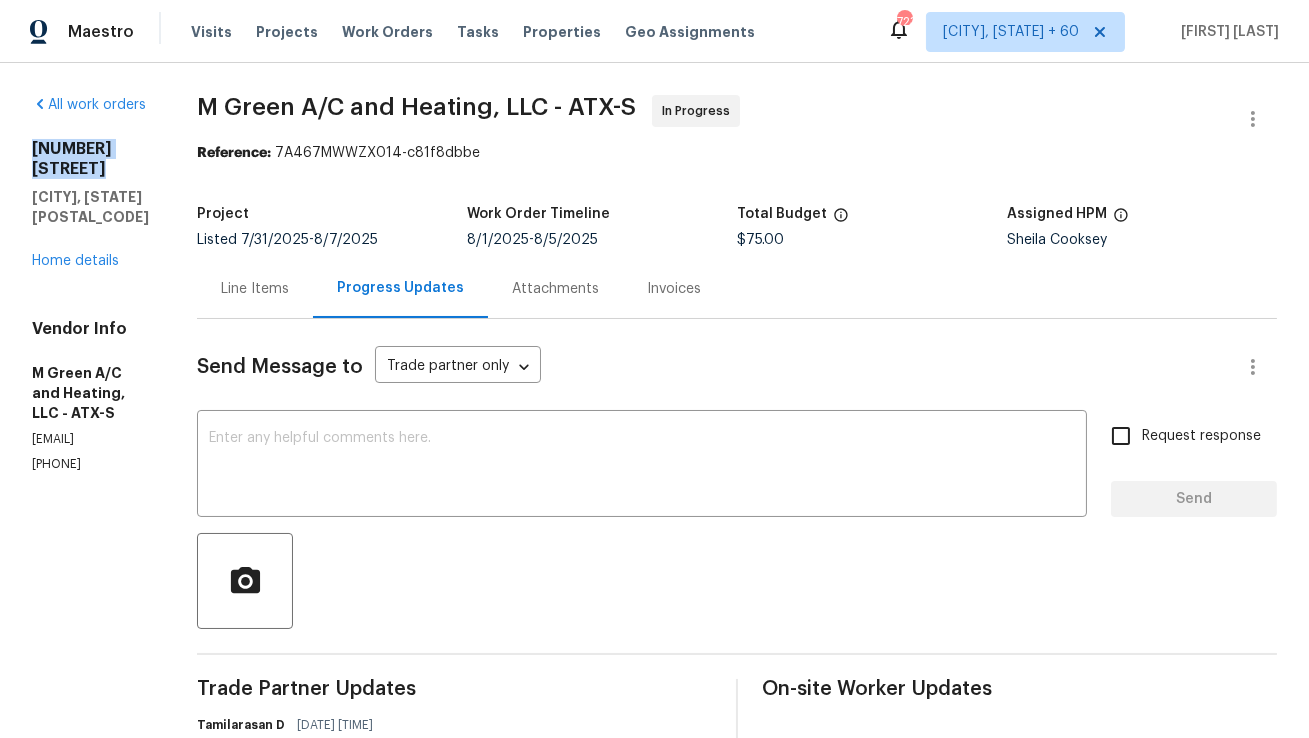 copy on "[NUMBER] [STREET]" 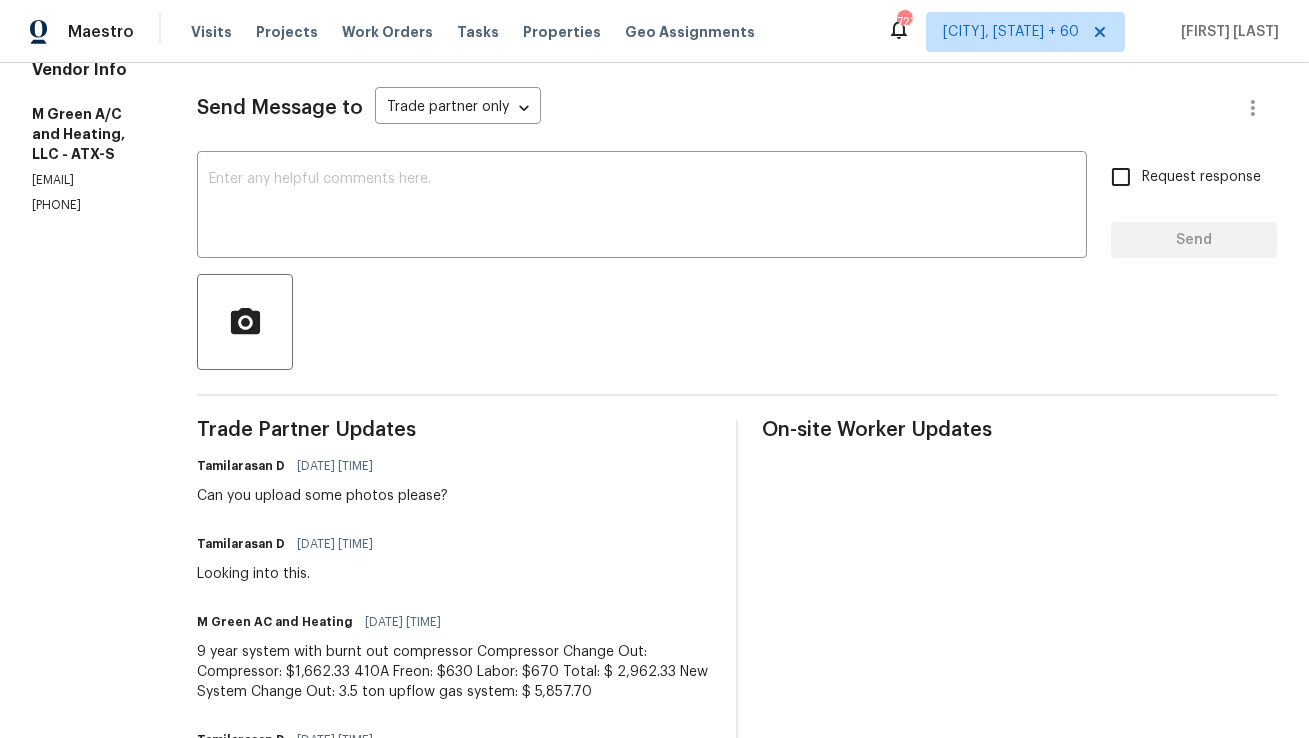 scroll, scrollTop: 264, scrollLeft: 0, axis: vertical 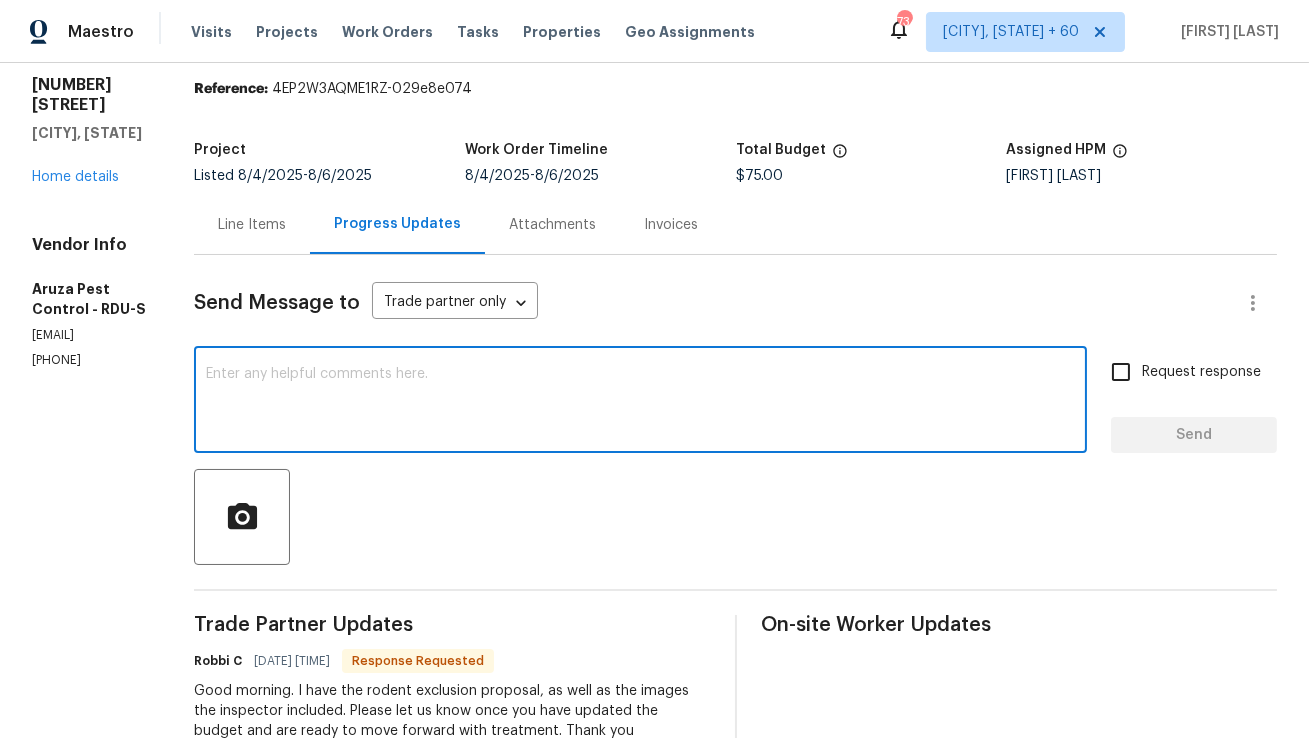 click at bounding box center [640, 402] 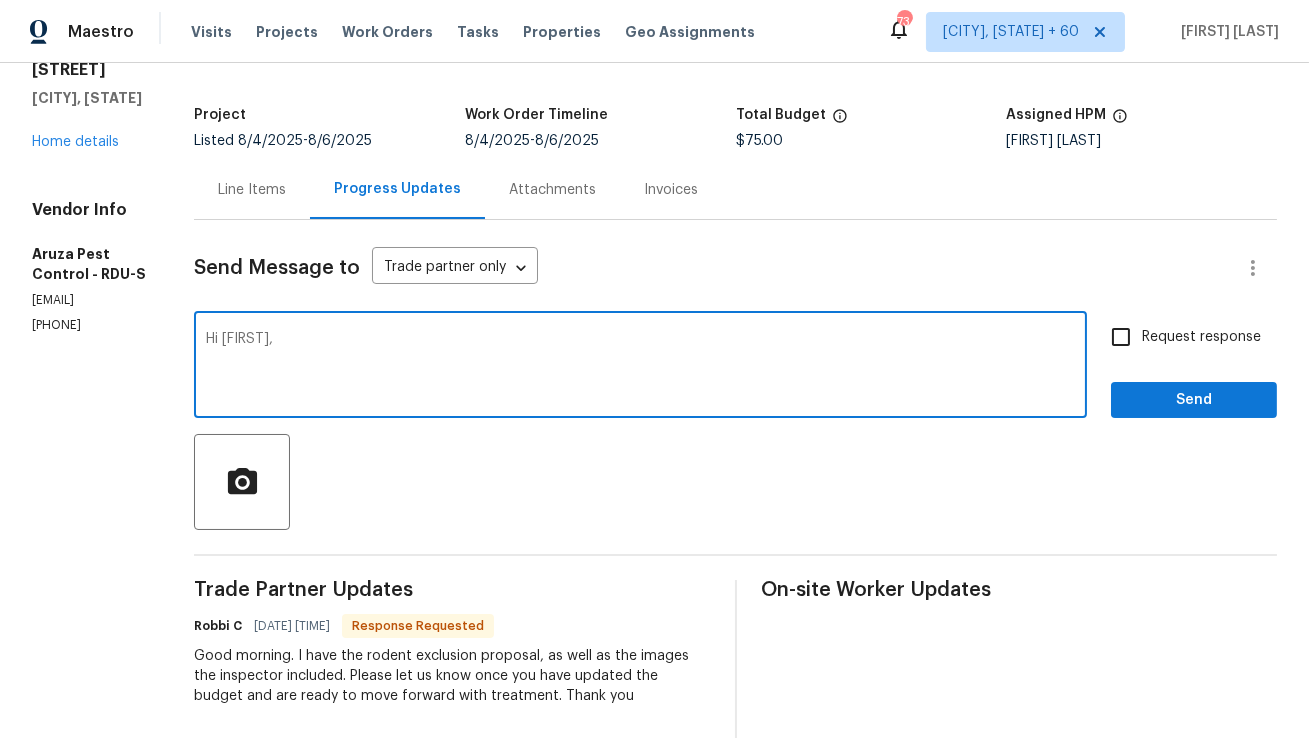 scroll, scrollTop: 100, scrollLeft: 0, axis: vertical 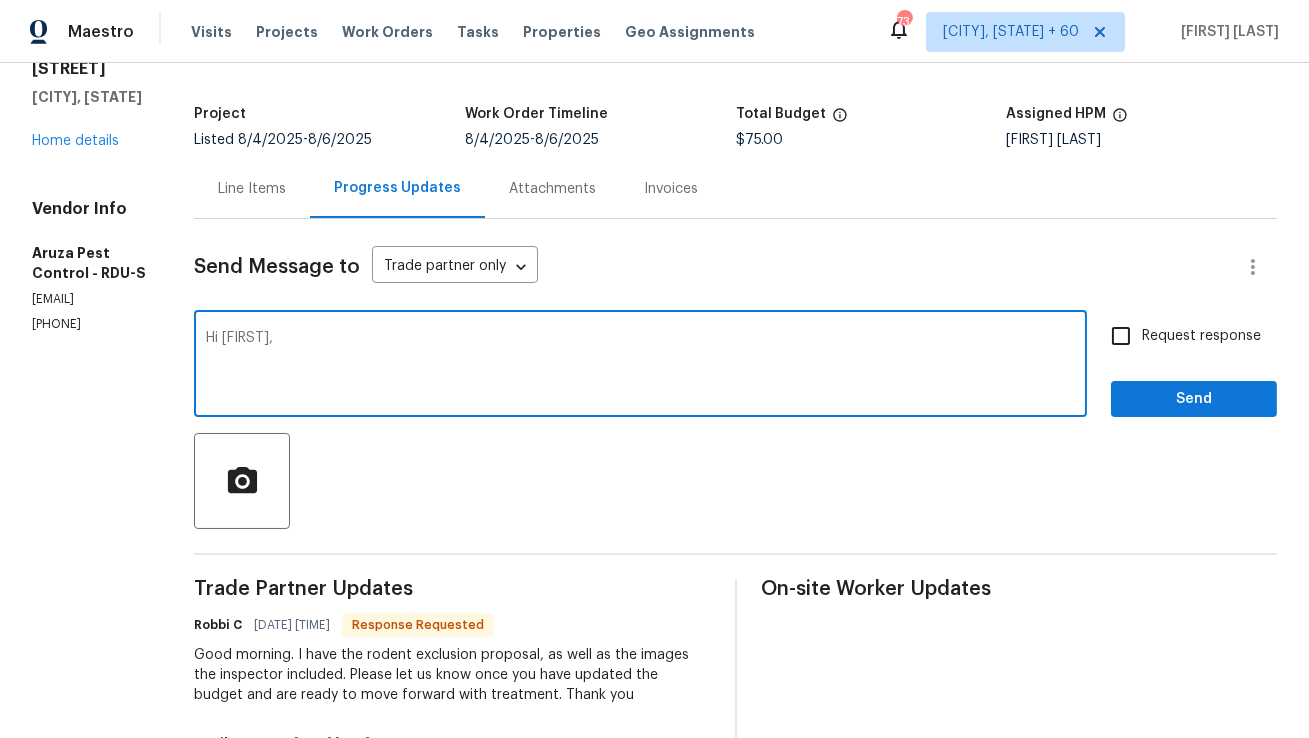 type on "Hi Robbi," 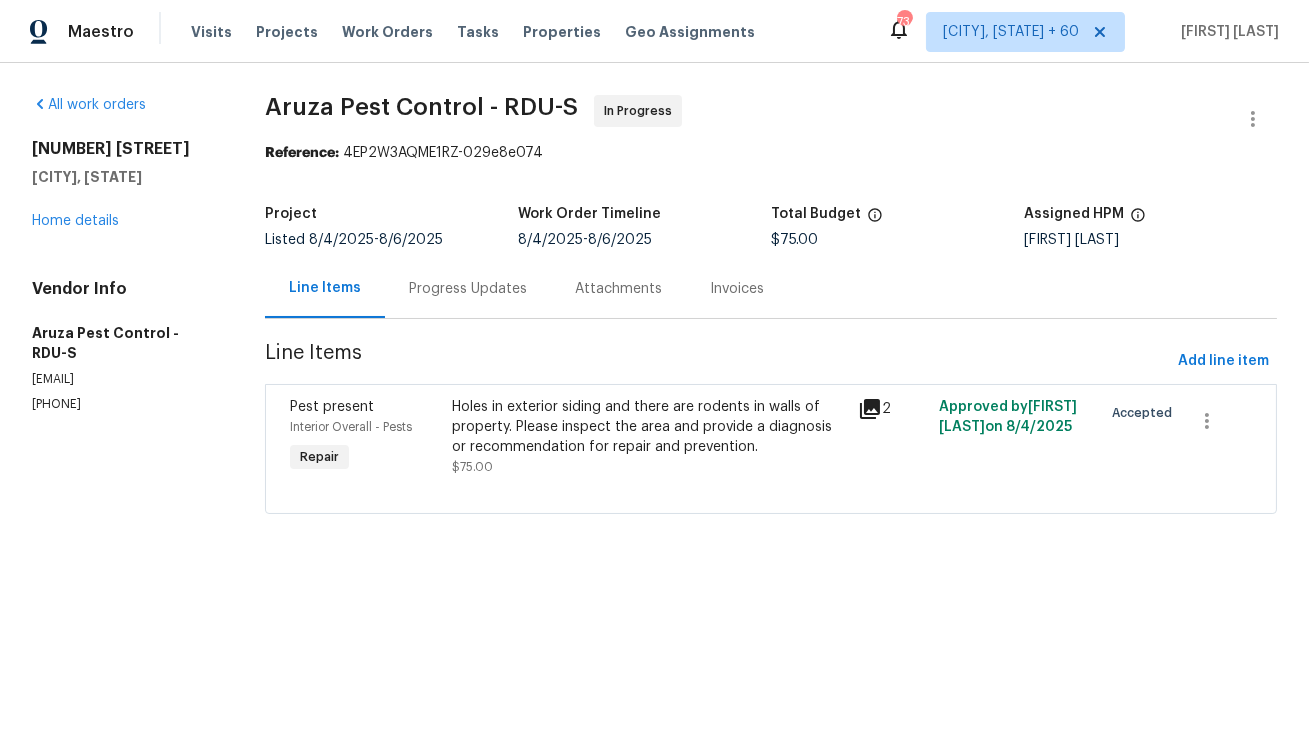 scroll, scrollTop: 0, scrollLeft: 0, axis: both 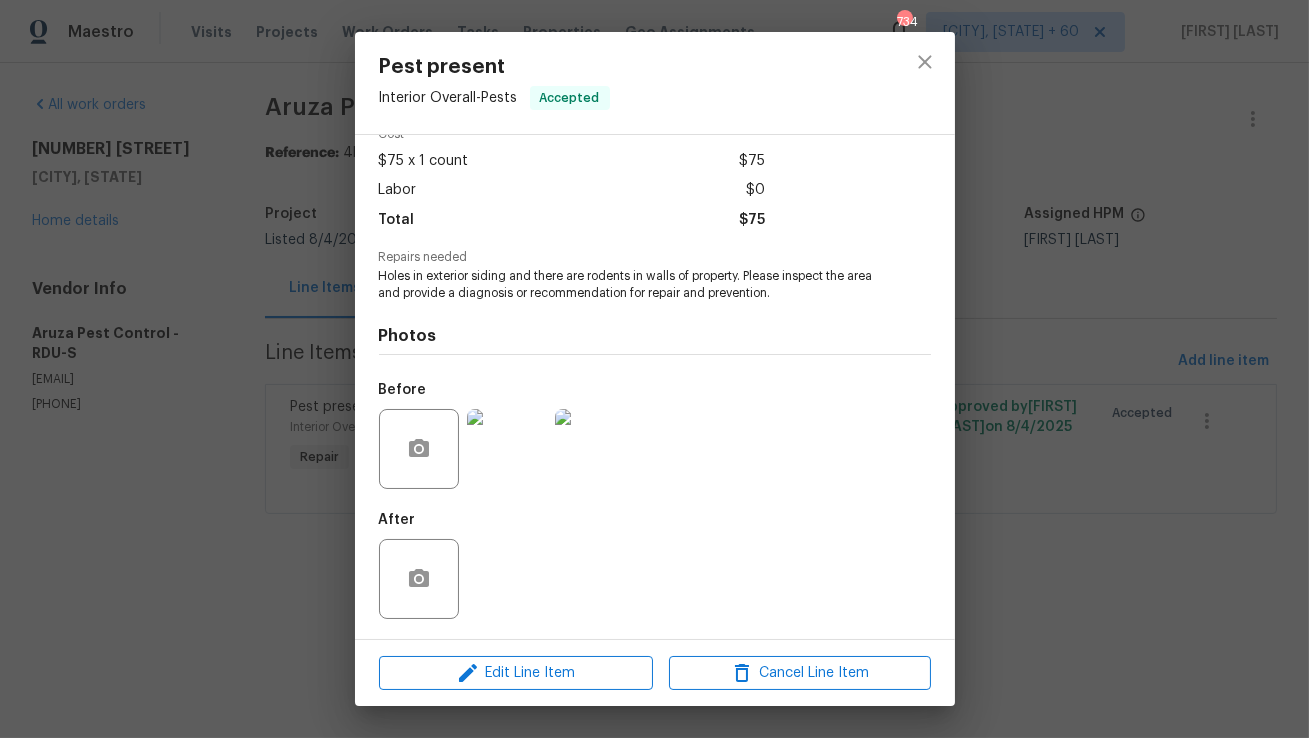 click at bounding box center [507, 449] 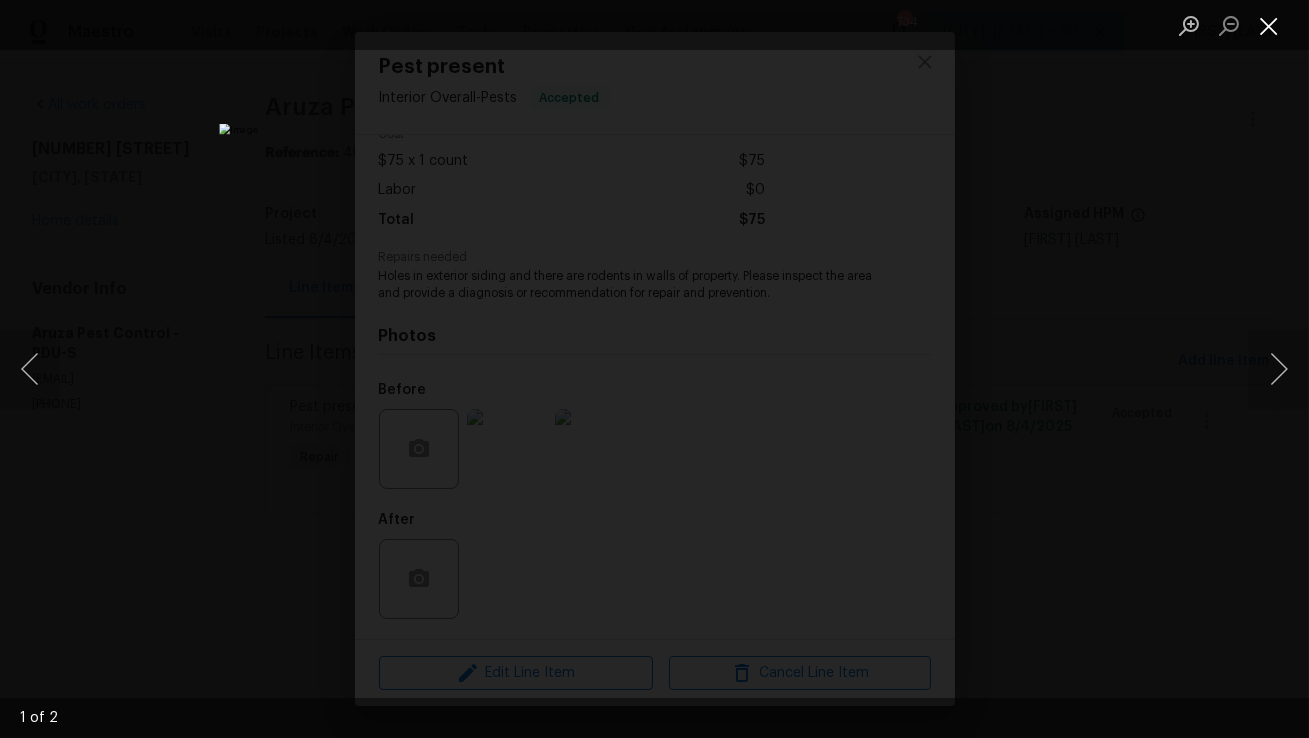 click at bounding box center (1269, 25) 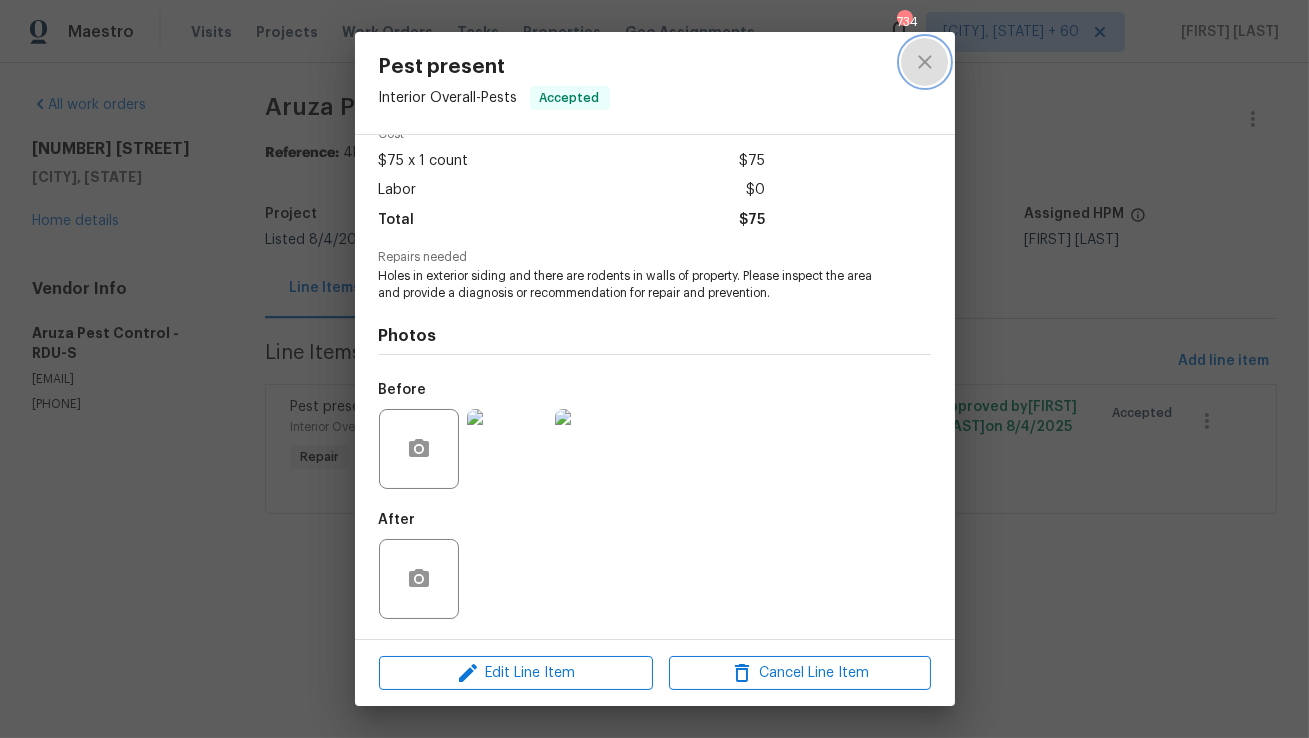 click at bounding box center [925, 62] 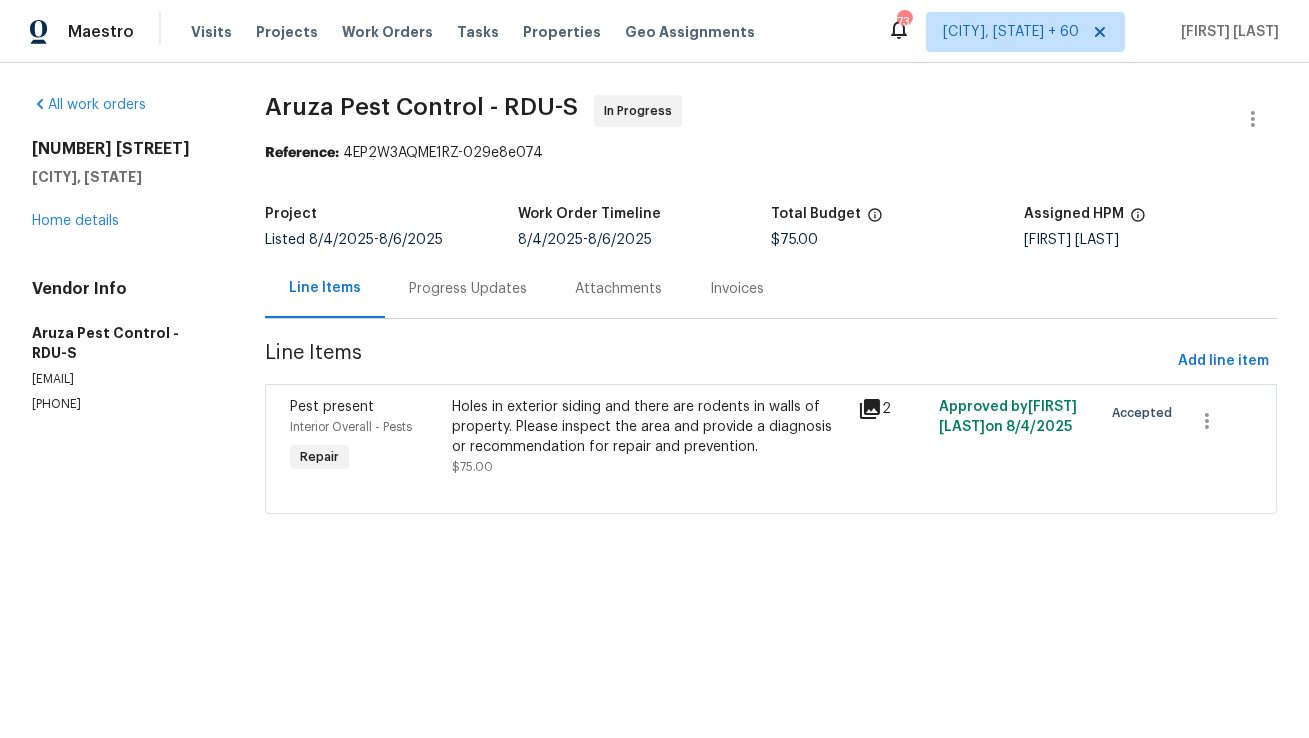 click on "Progress Updates" at bounding box center (468, 288) 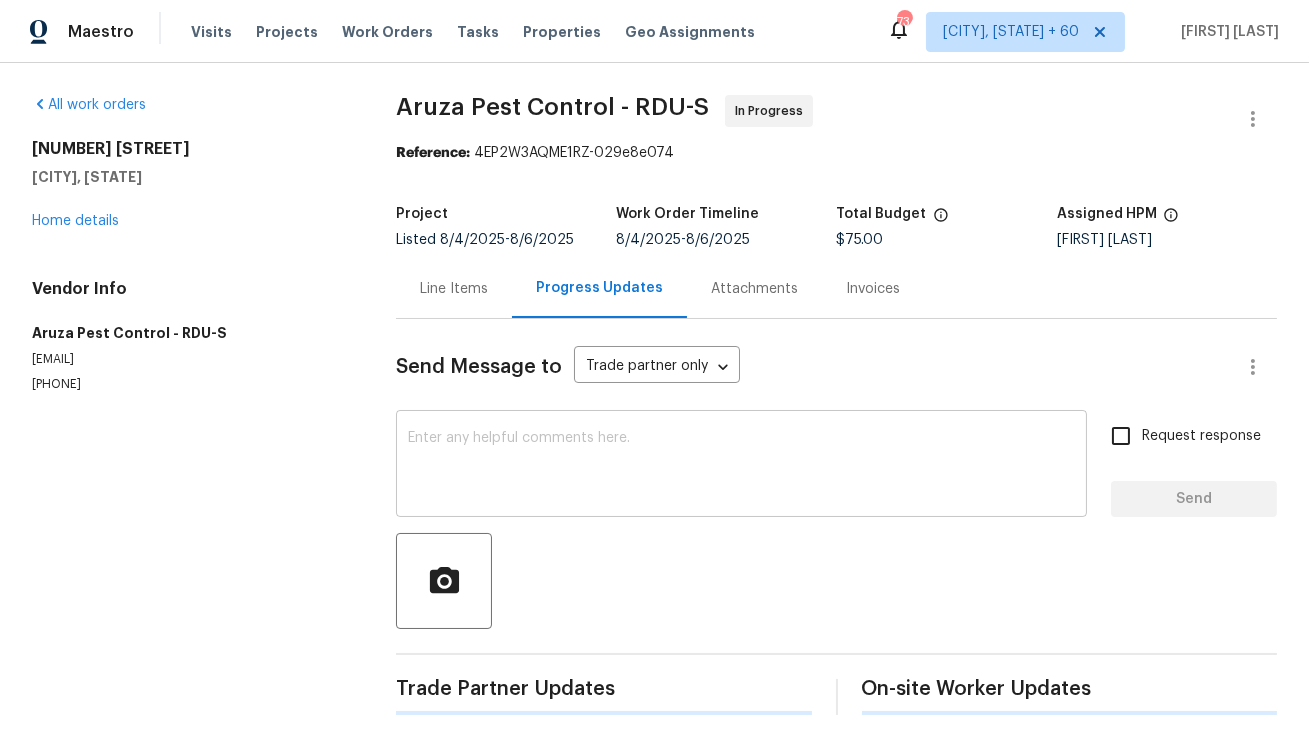 click at bounding box center [741, 466] 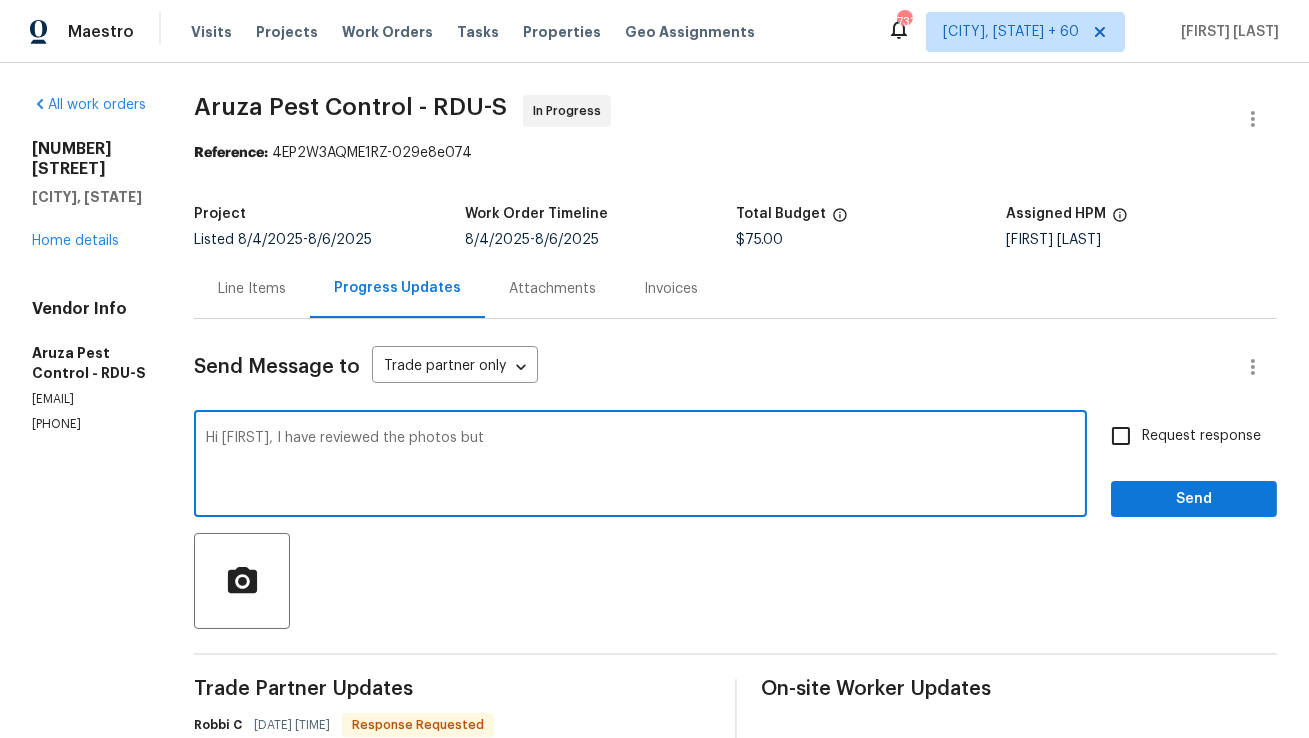 drag, startPoint x: 320, startPoint y: 438, endPoint x: 662, endPoint y: 438, distance: 342 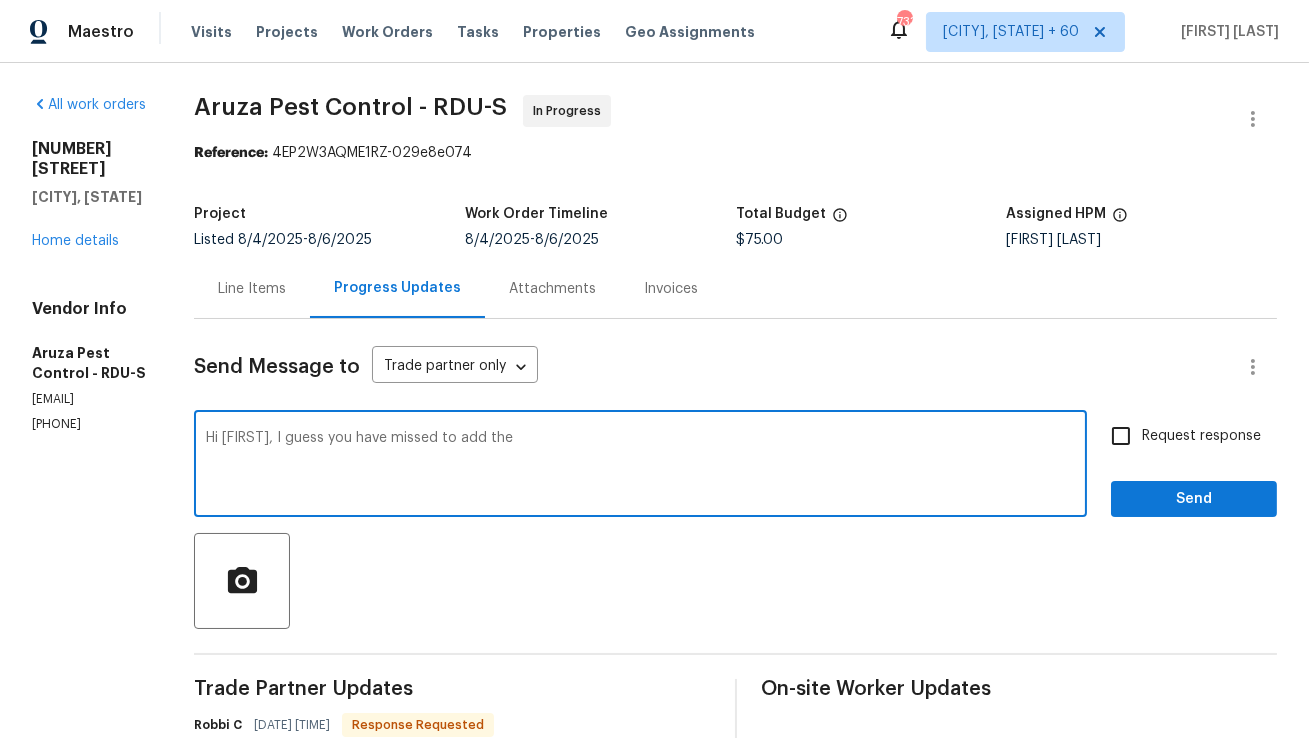 scroll, scrollTop: 245, scrollLeft: 0, axis: vertical 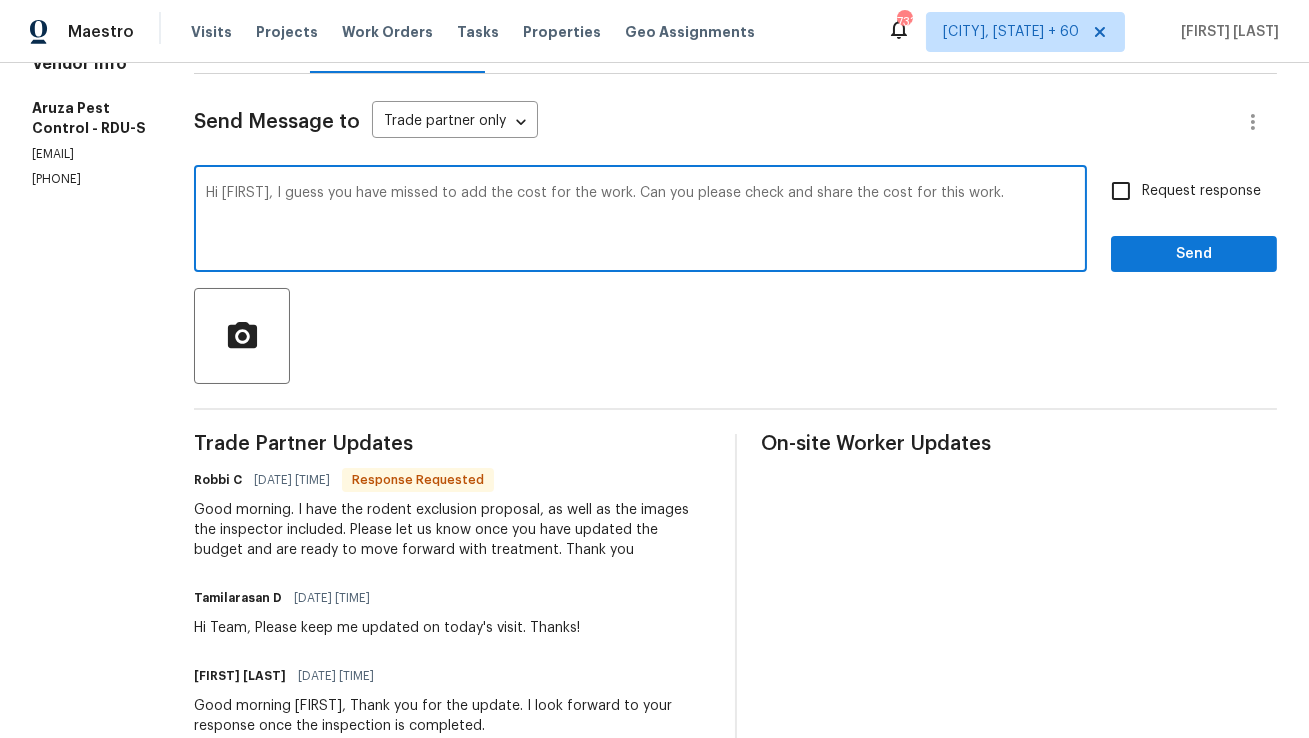 type on "Hi Robbi, I guess you have missed to add the cost for the work. Can you please check and share the cost for this work." 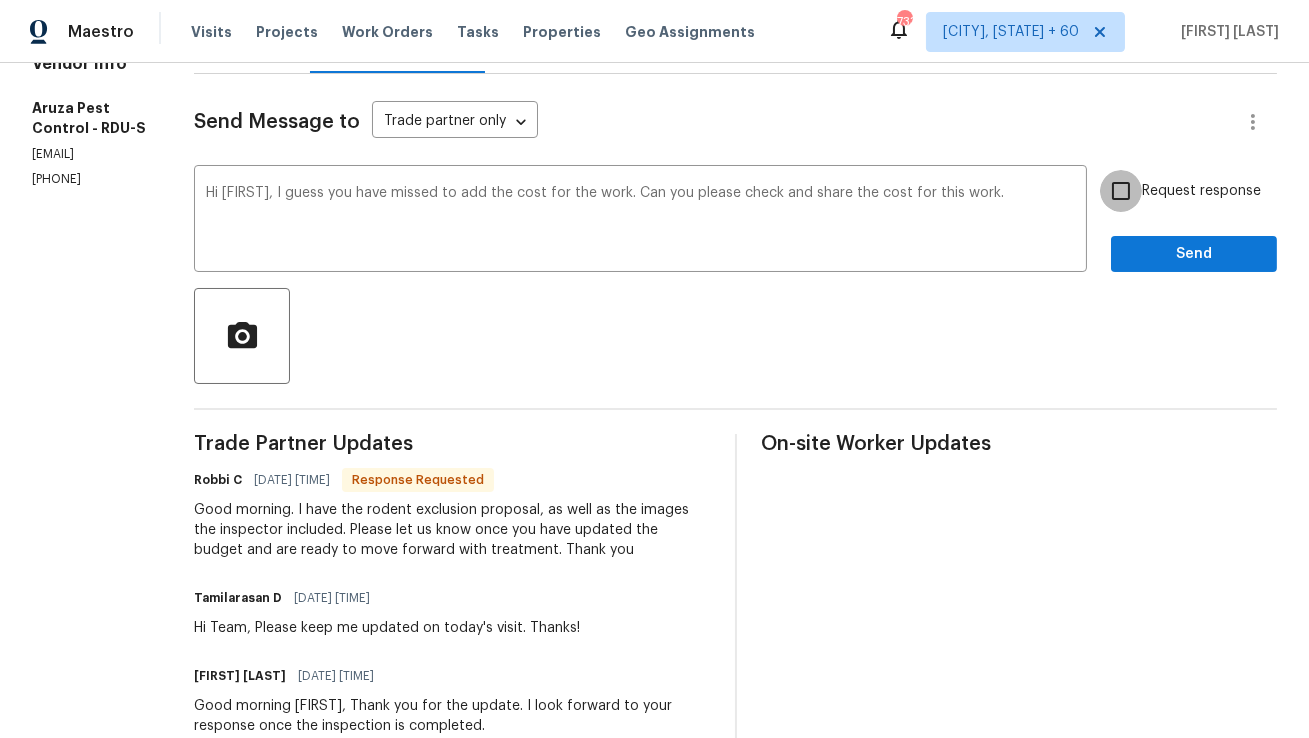 click on "Request response" at bounding box center (1121, 191) 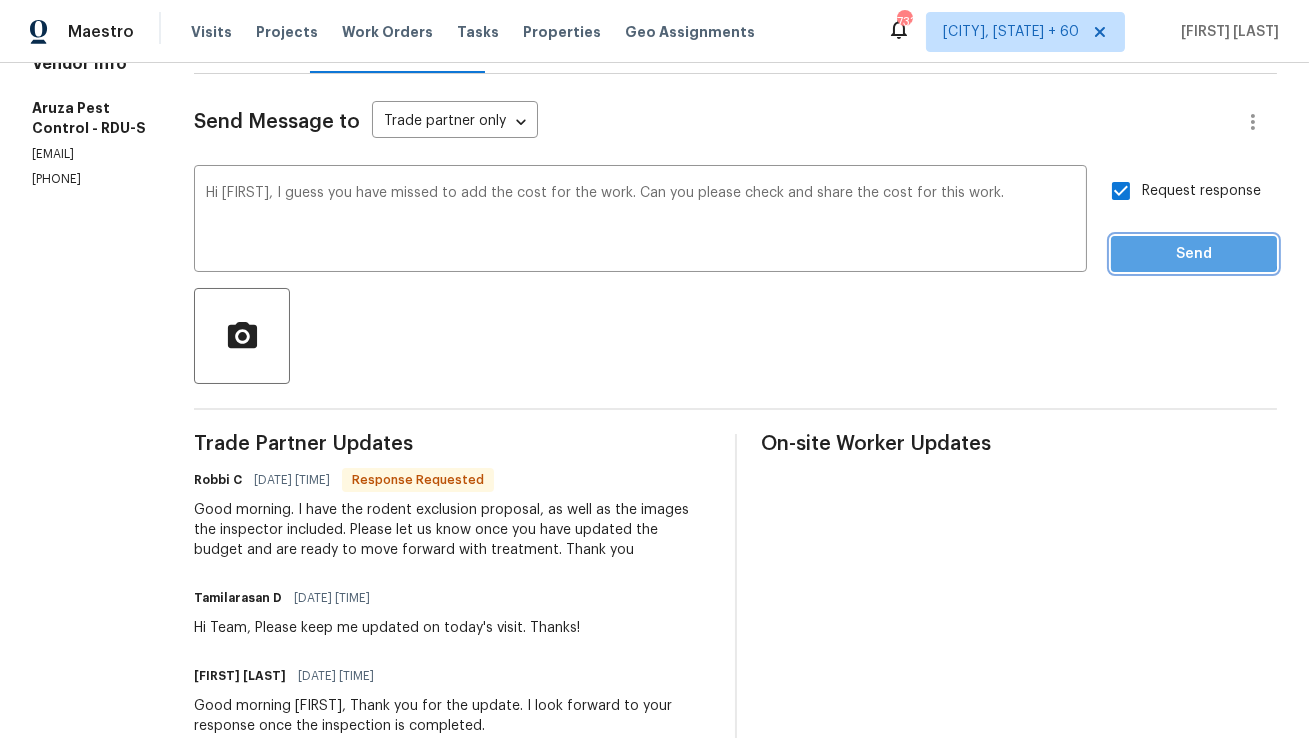 click on "Send" at bounding box center [1194, 254] 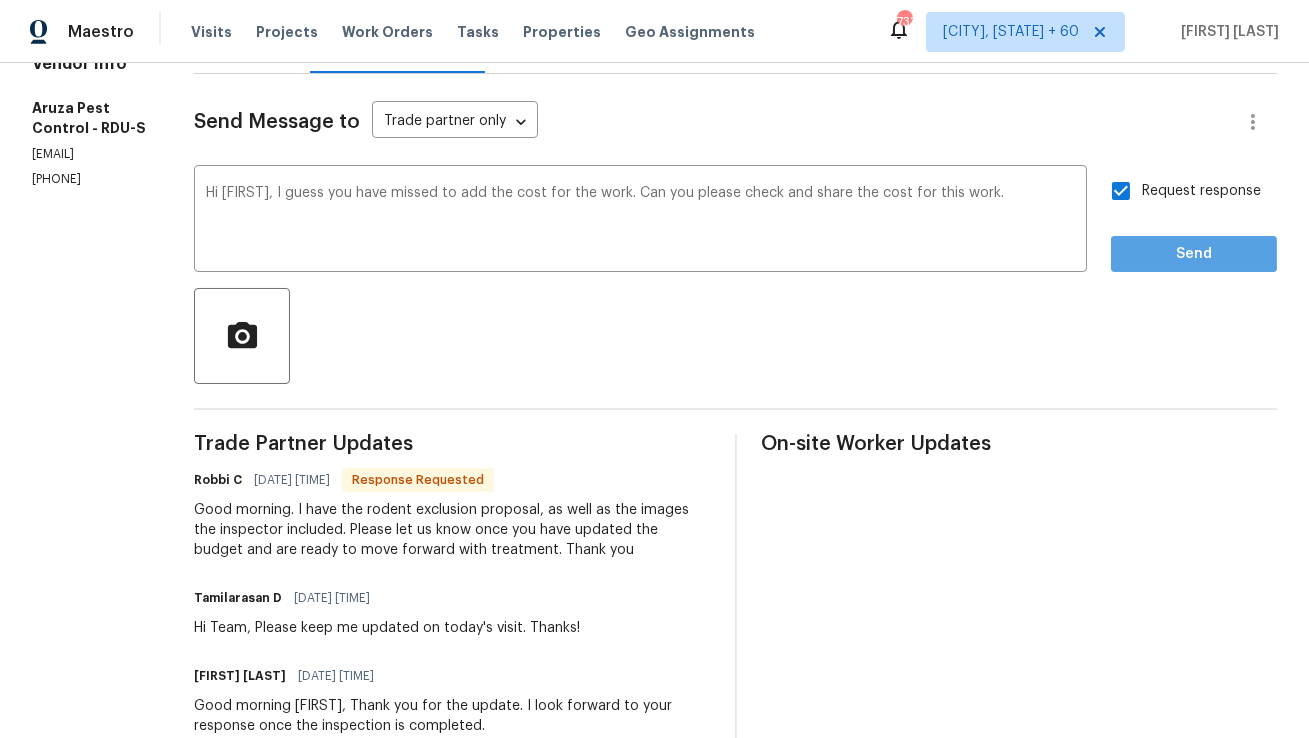 scroll, scrollTop: 9, scrollLeft: 0, axis: vertical 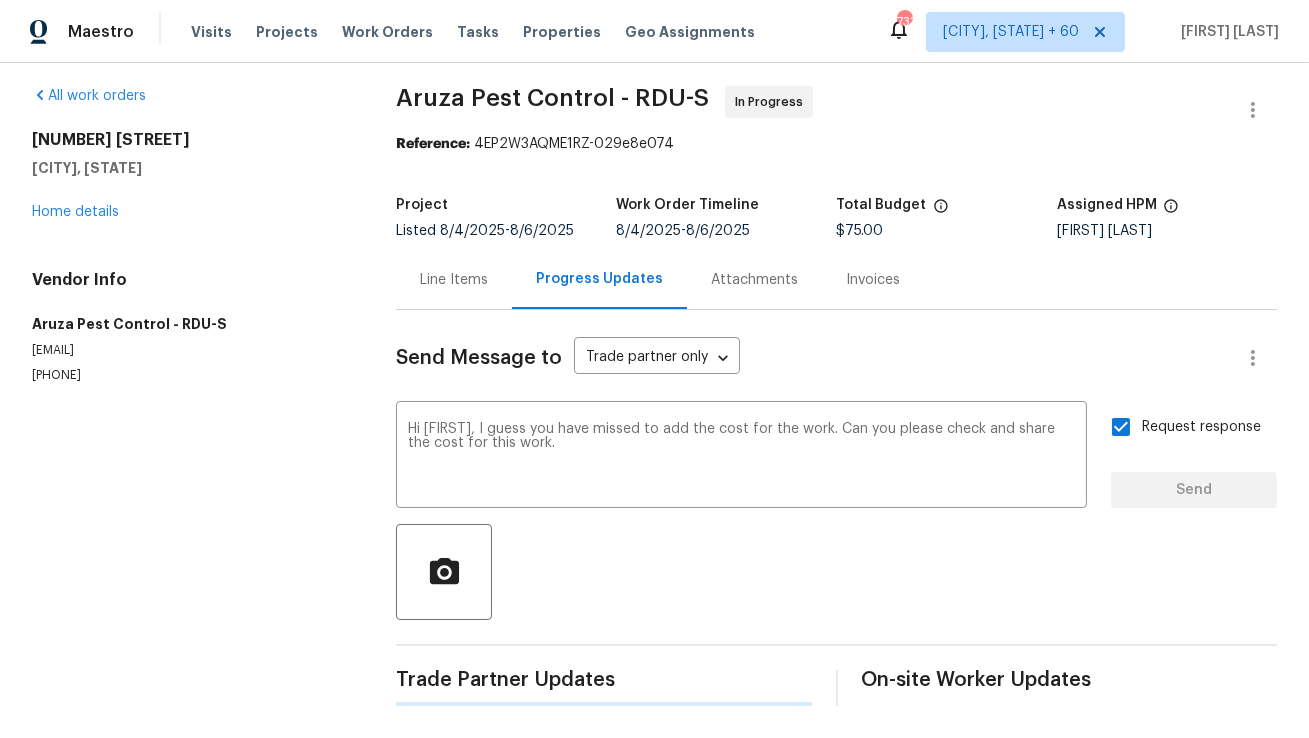 type 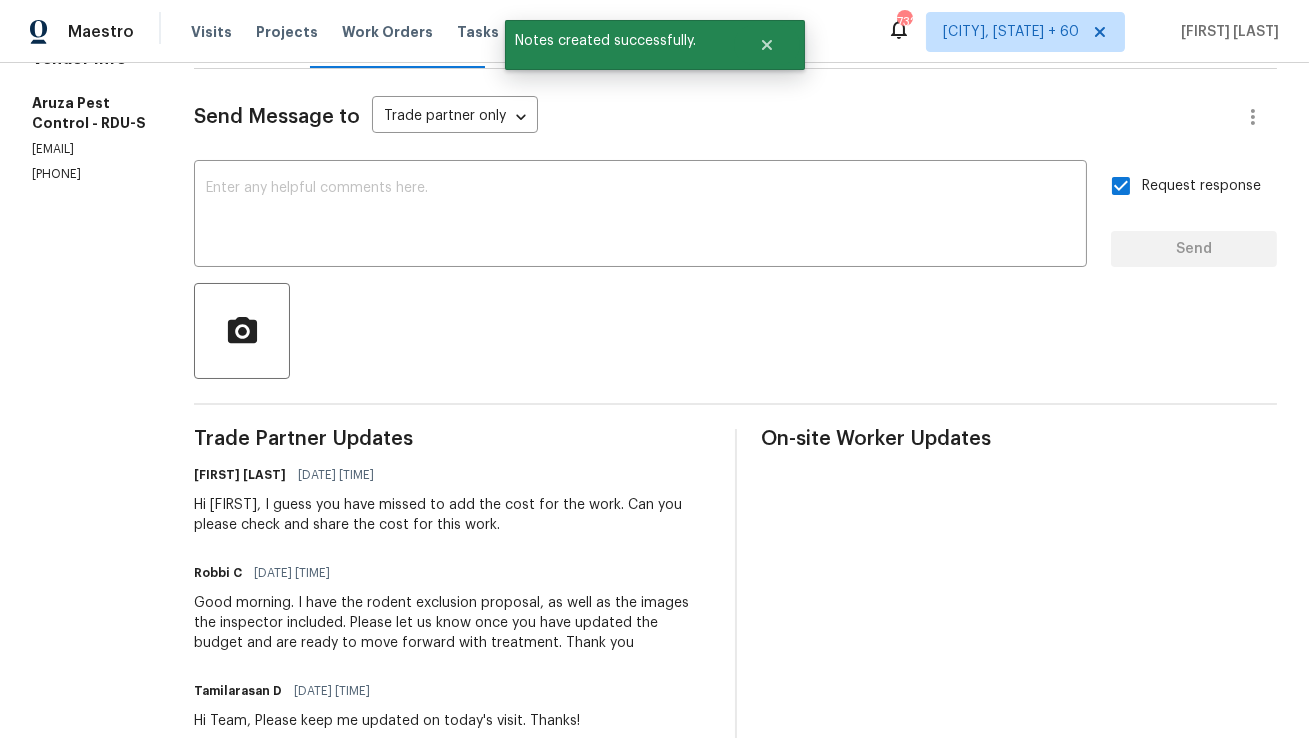 scroll, scrollTop: 255, scrollLeft: 0, axis: vertical 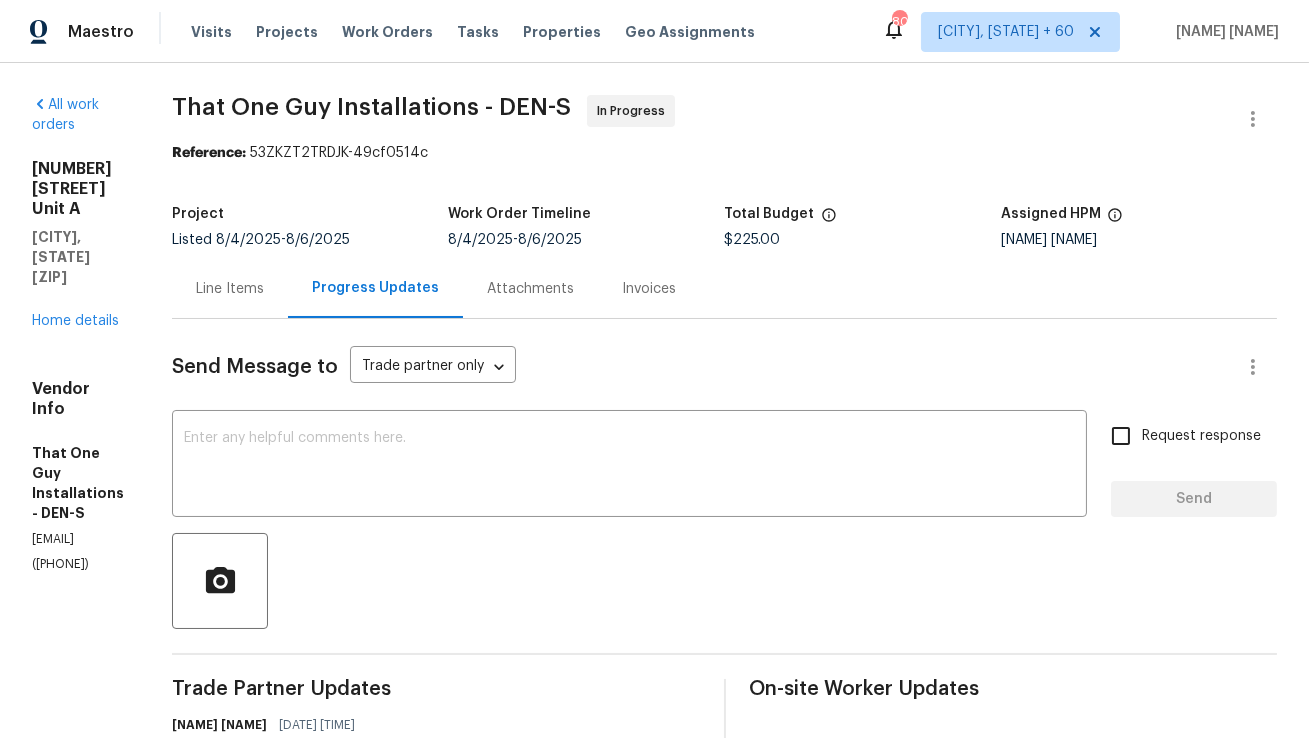 click on "Line Items" at bounding box center [230, 289] 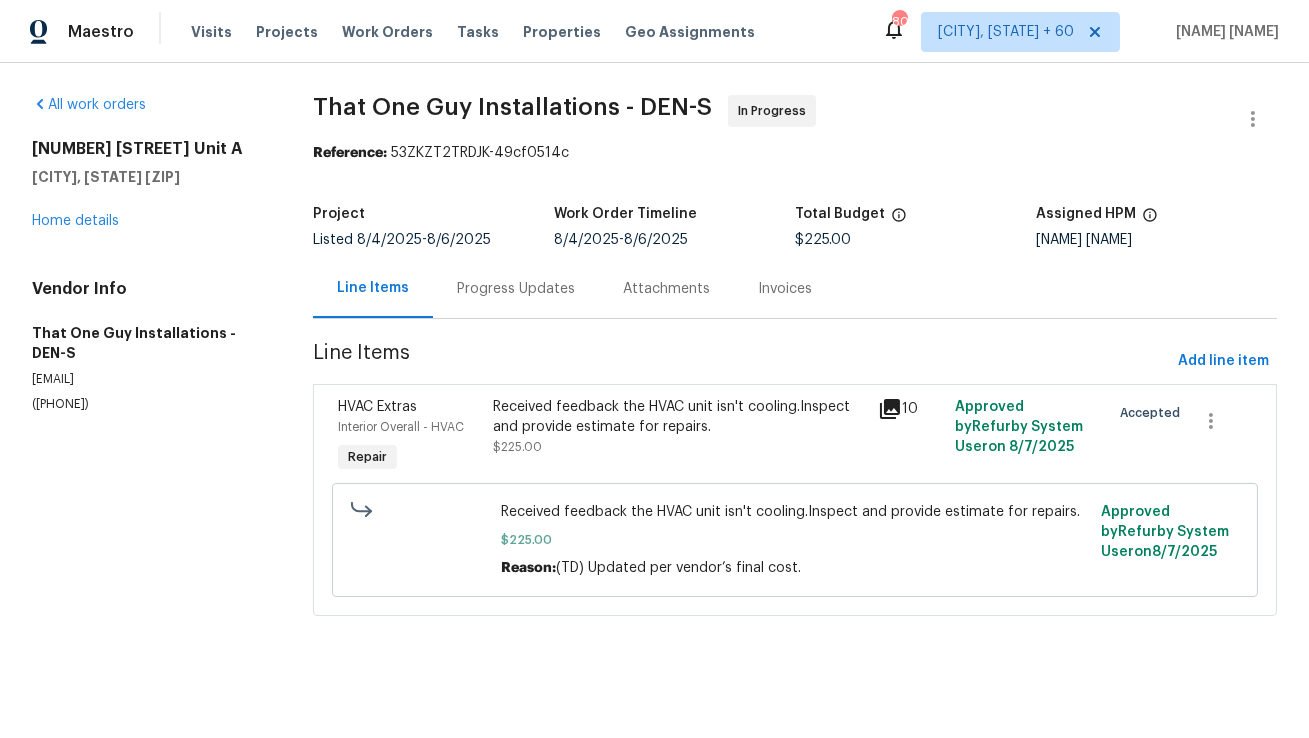 click on "Received feedback the HVAC unit isn't cooling.Inspect and provide estimate for repairs. $225.00" at bounding box center [680, 427] 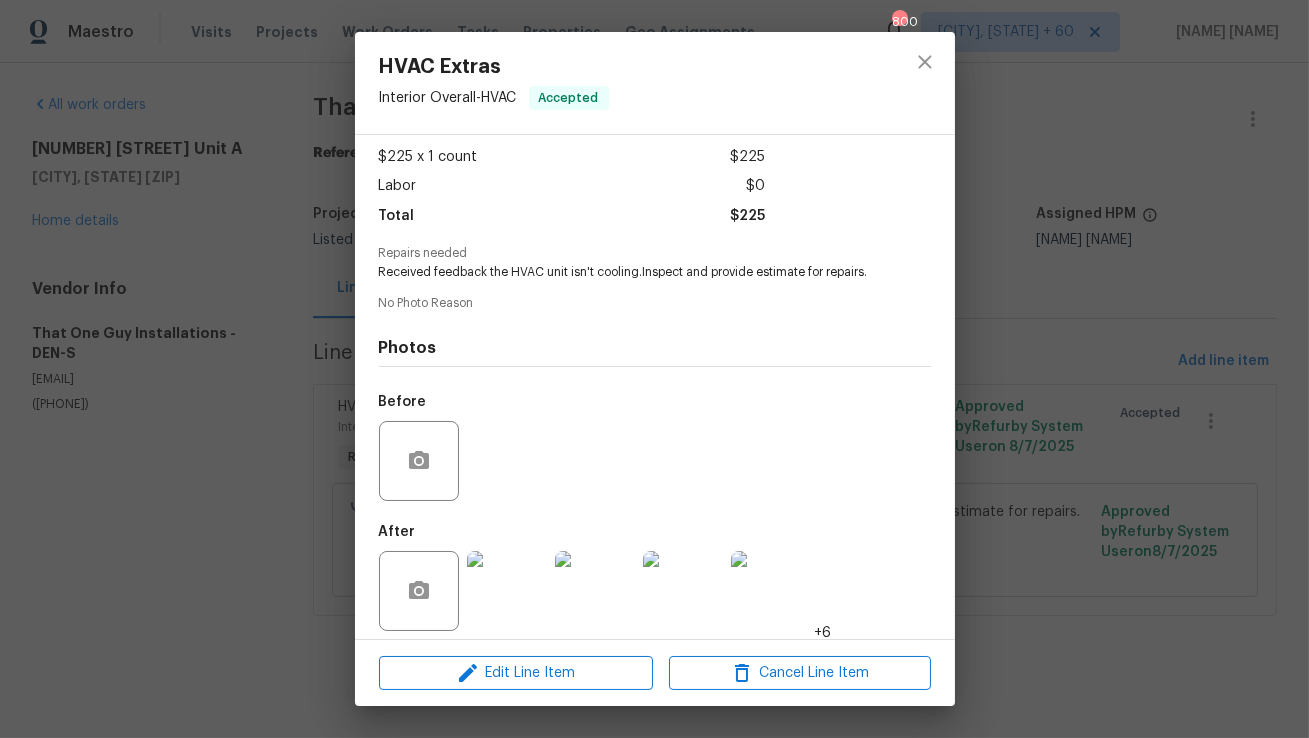 scroll, scrollTop: 117, scrollLeft: 0, axis: vertical 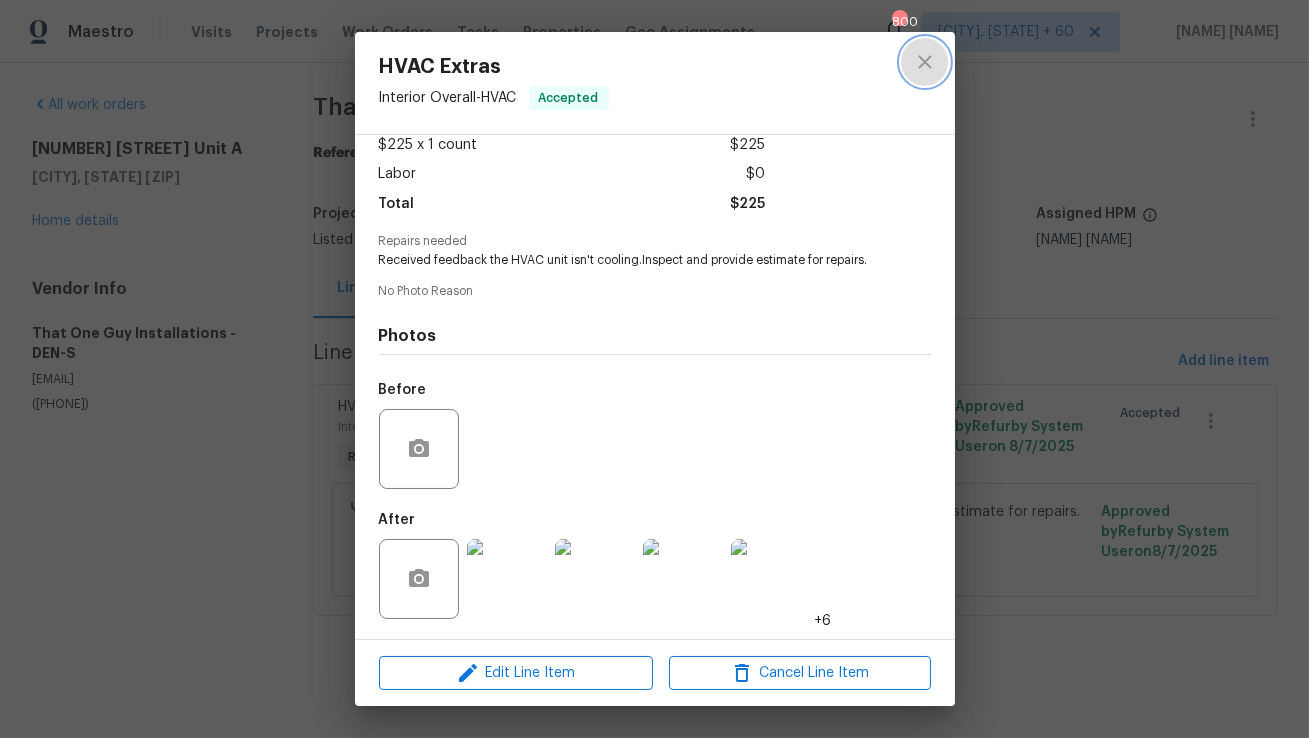 click 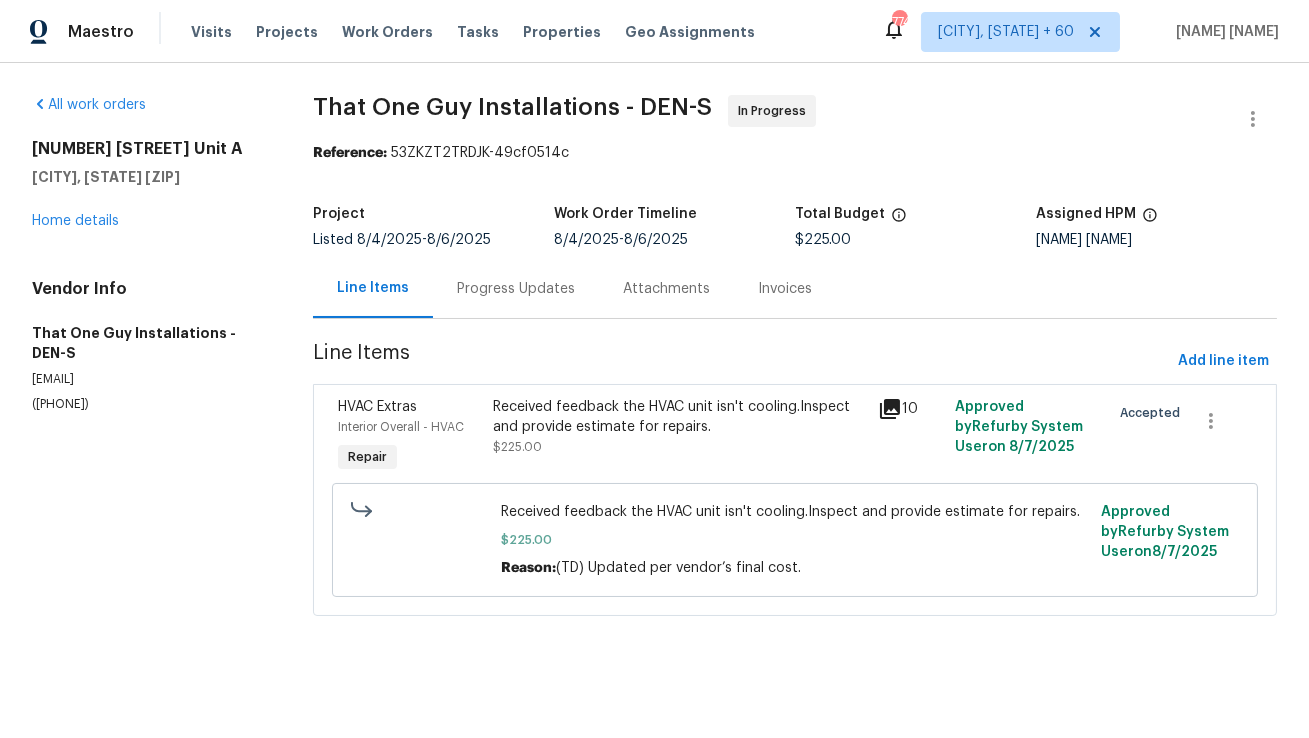 click on "Progress Updates" at bounding box center (516, 289) 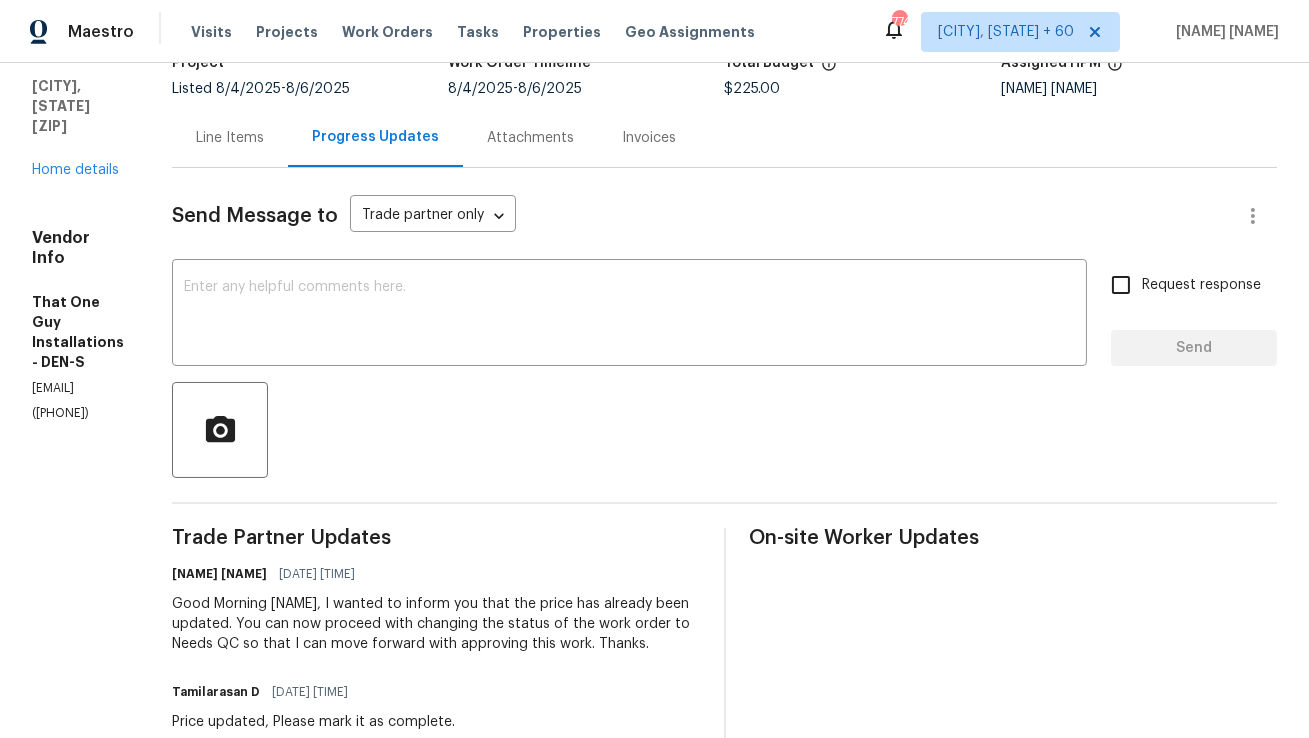 scroll, scrollTop: 0, scrollLeft: 0, axis: both 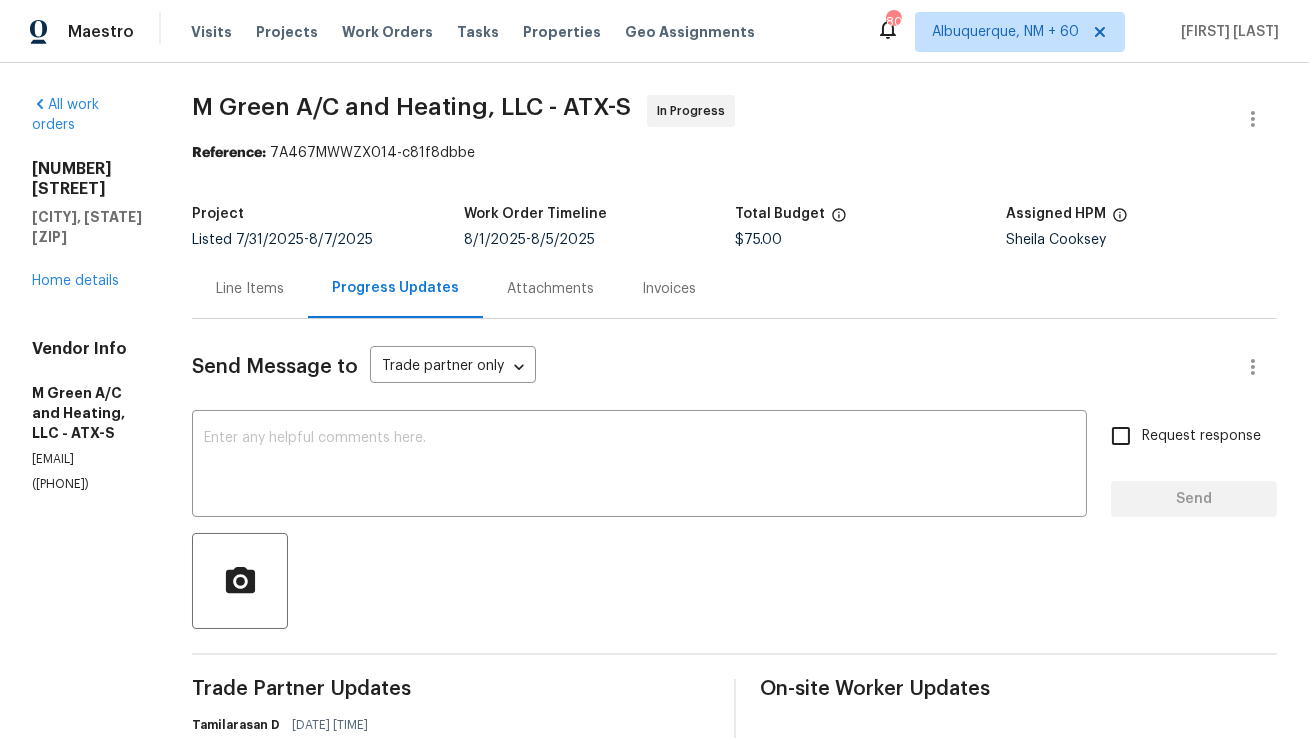 click on "Line Items" at bounding box center [250, 289] 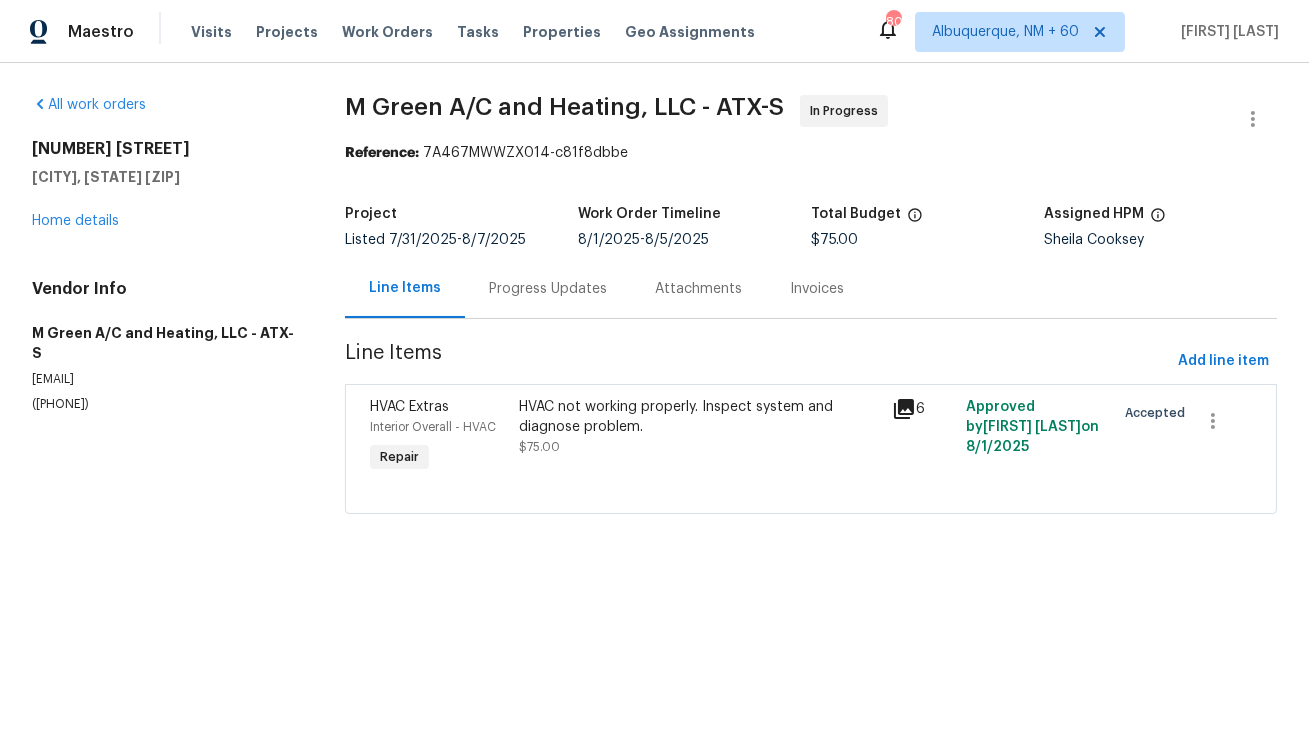 click on "HVAC not working properly. Inspect system and diagnose problem." at bounding box center [699, 417] 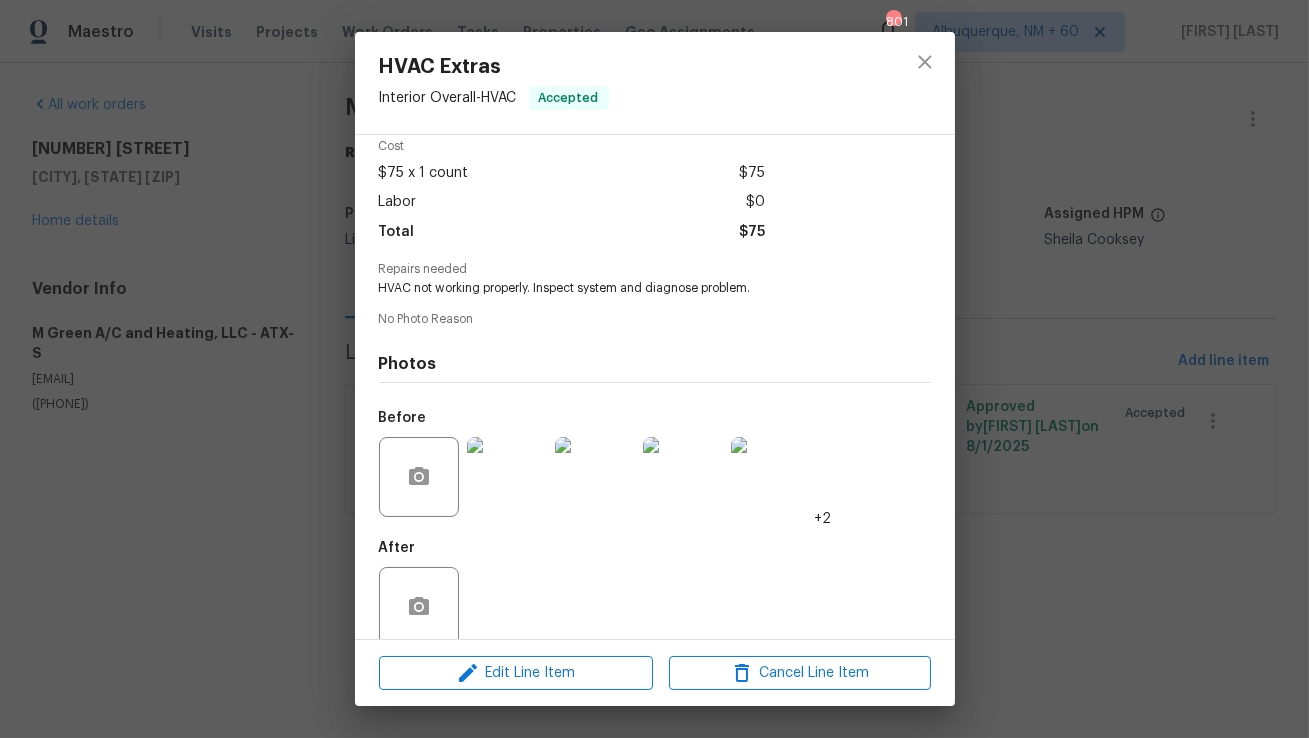 scroll, scrollTop: 117, scrollLeft: 0, axis: vertical 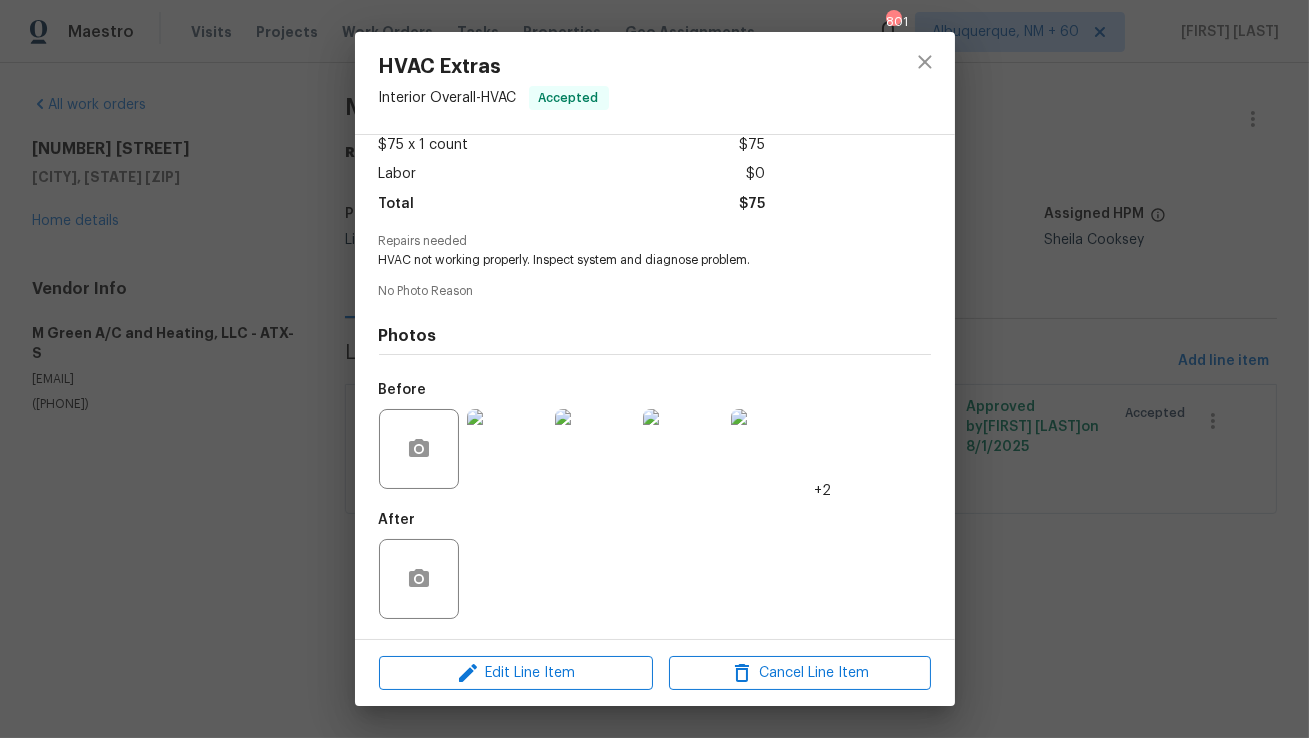 click at bounding box center [507, 449] 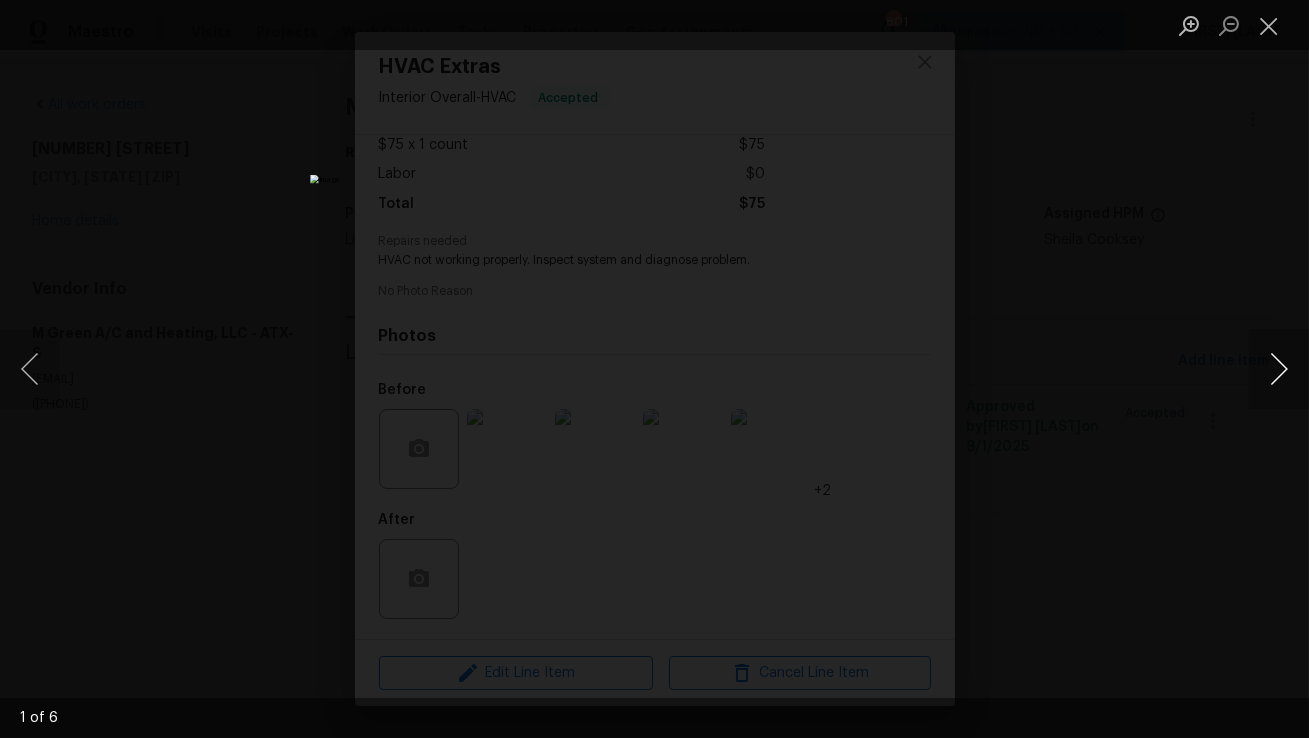 click at bounding box center (1279, 369) 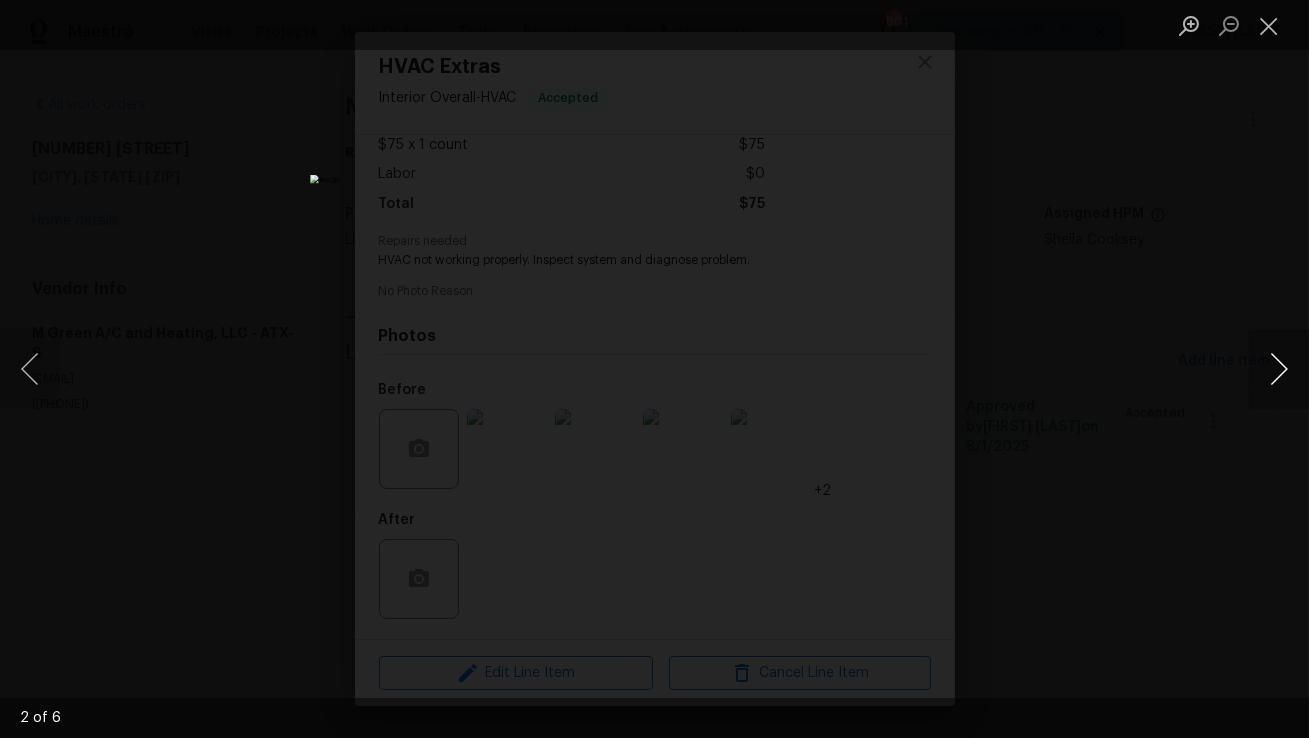 click at bounding box center (1279, 369) 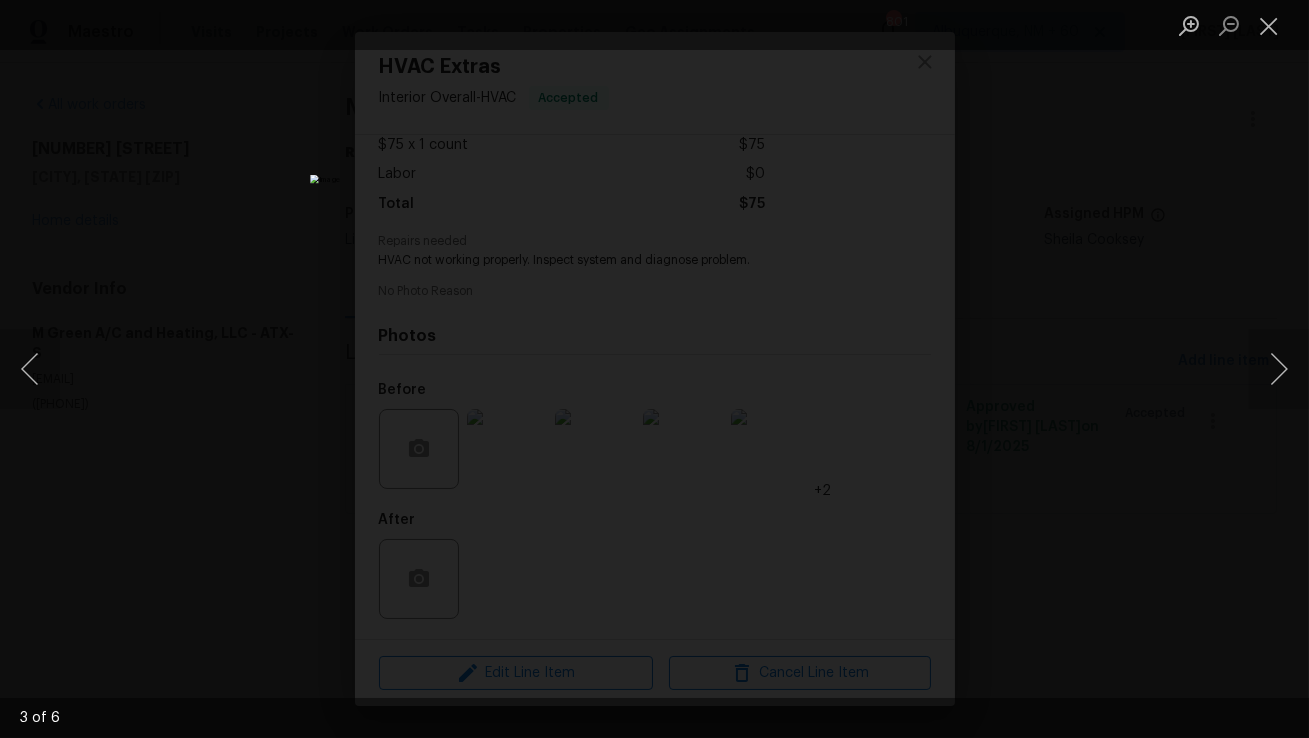 click at bounding box center (654, 369) 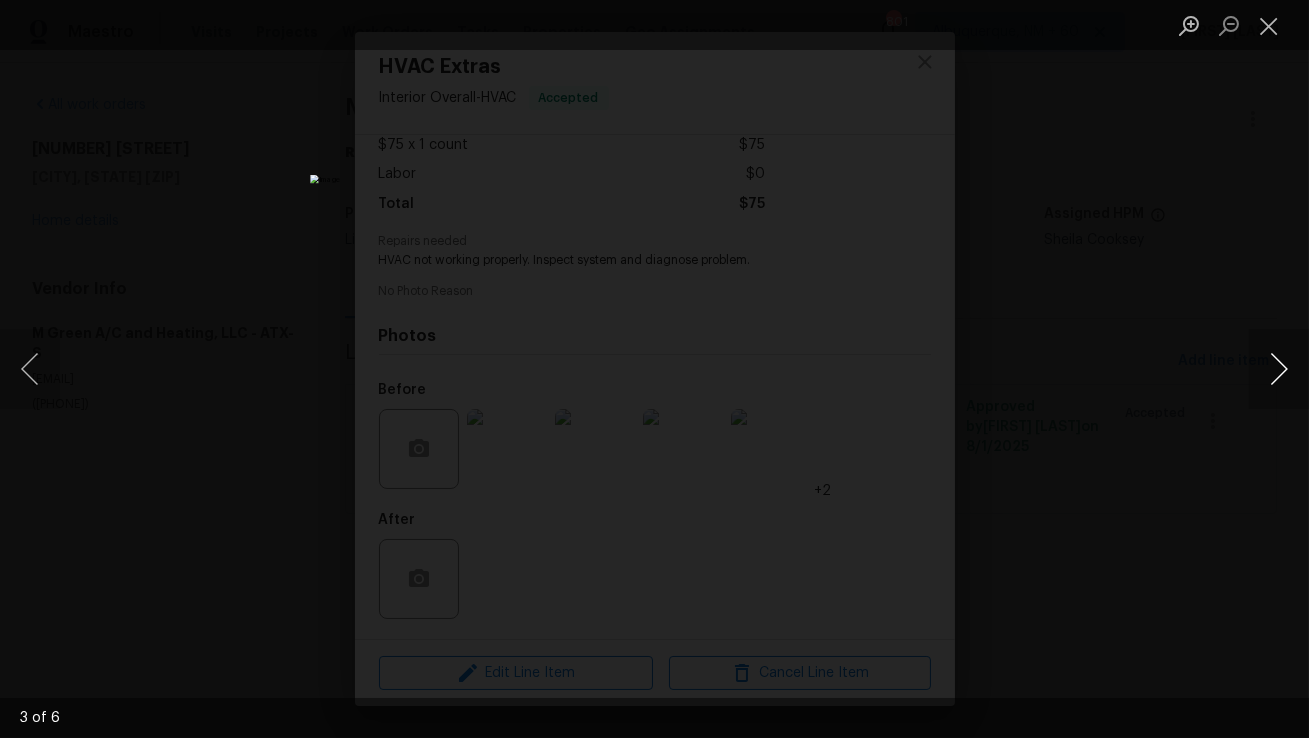 click at bounding box center (1279, 369) 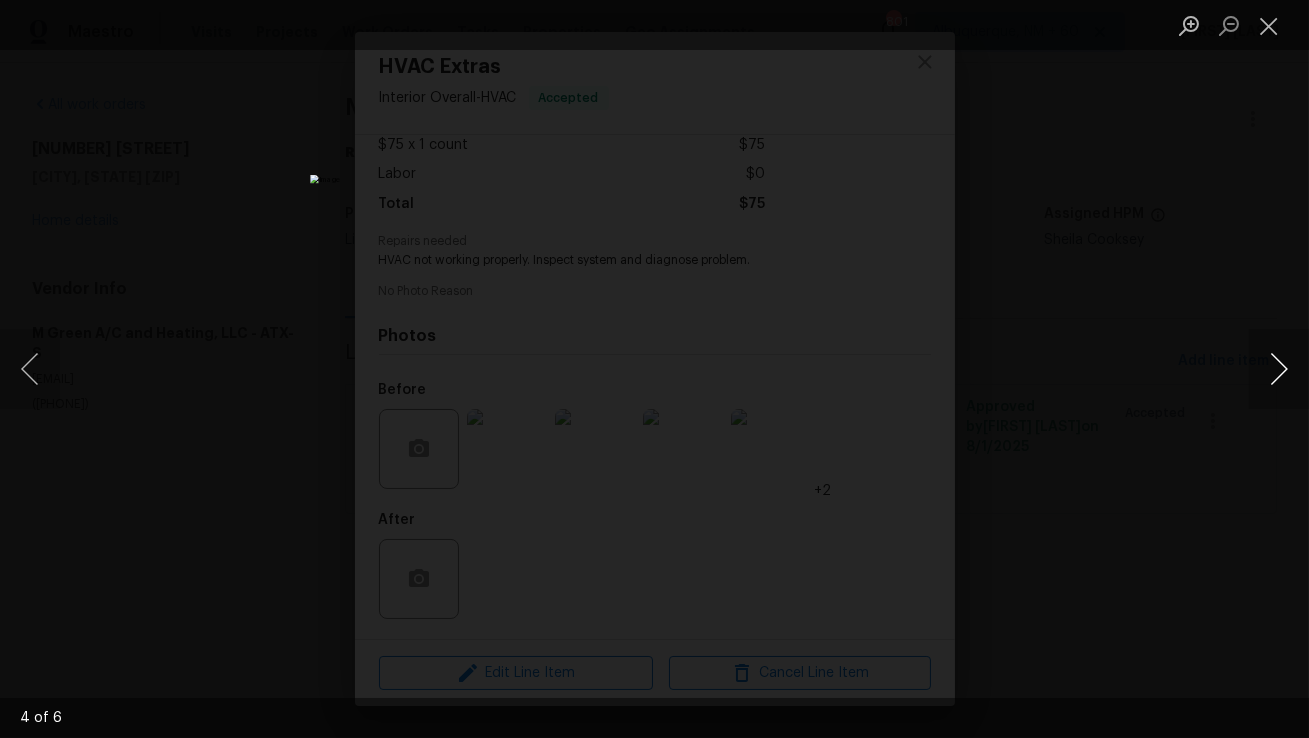 click at bounding box center (1279, 369) 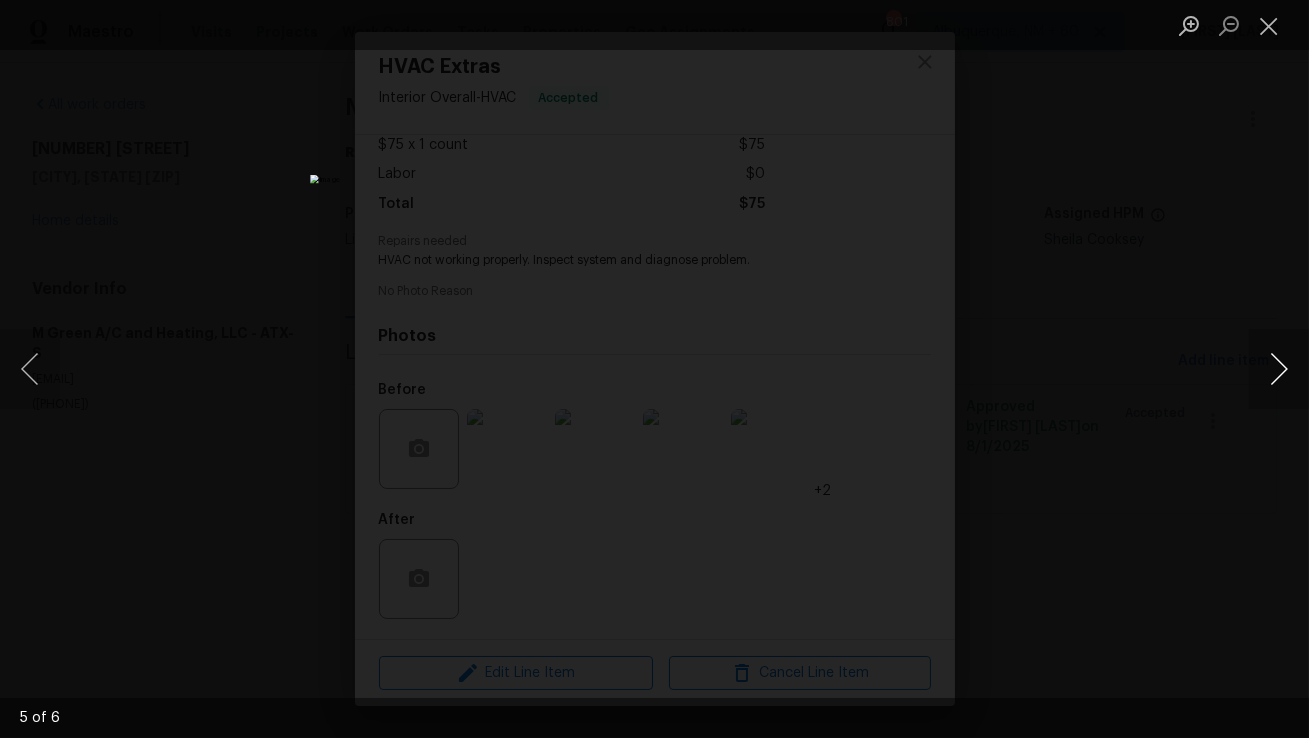click at bounding box center [1279, 369] 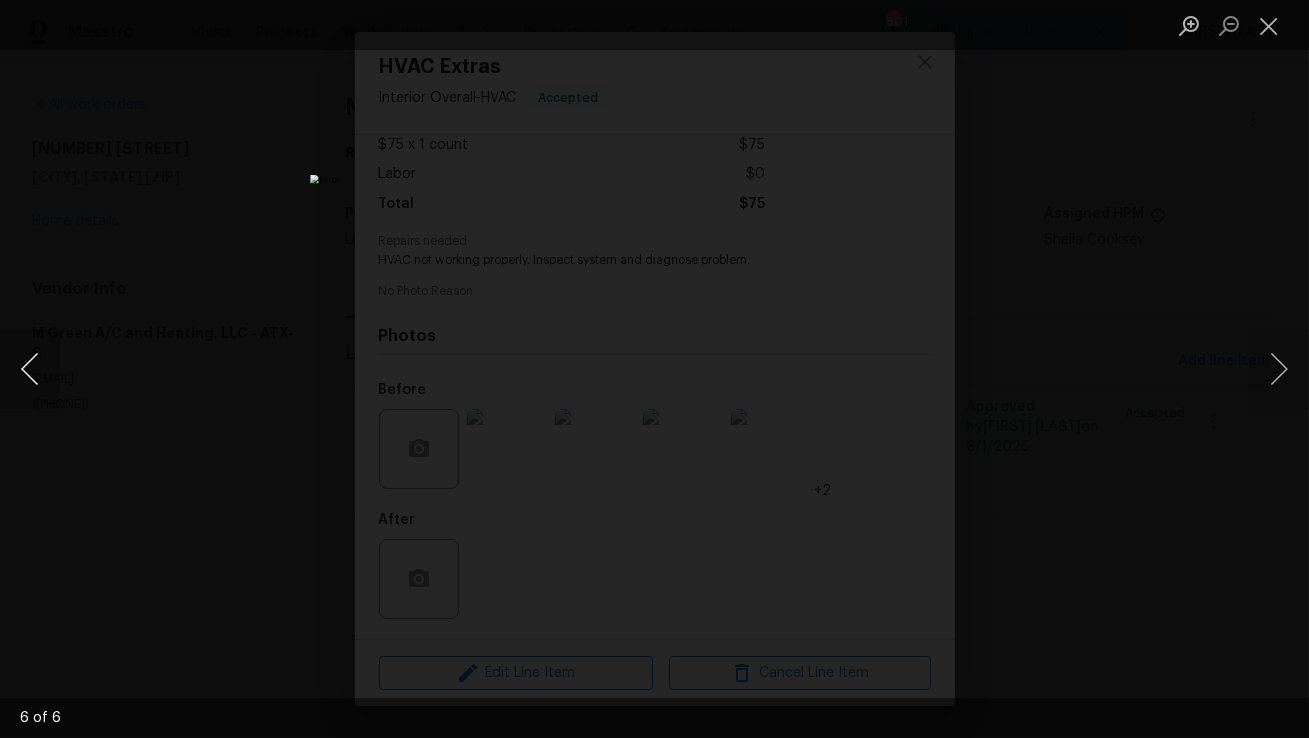 click at bounding box center (30, 369) 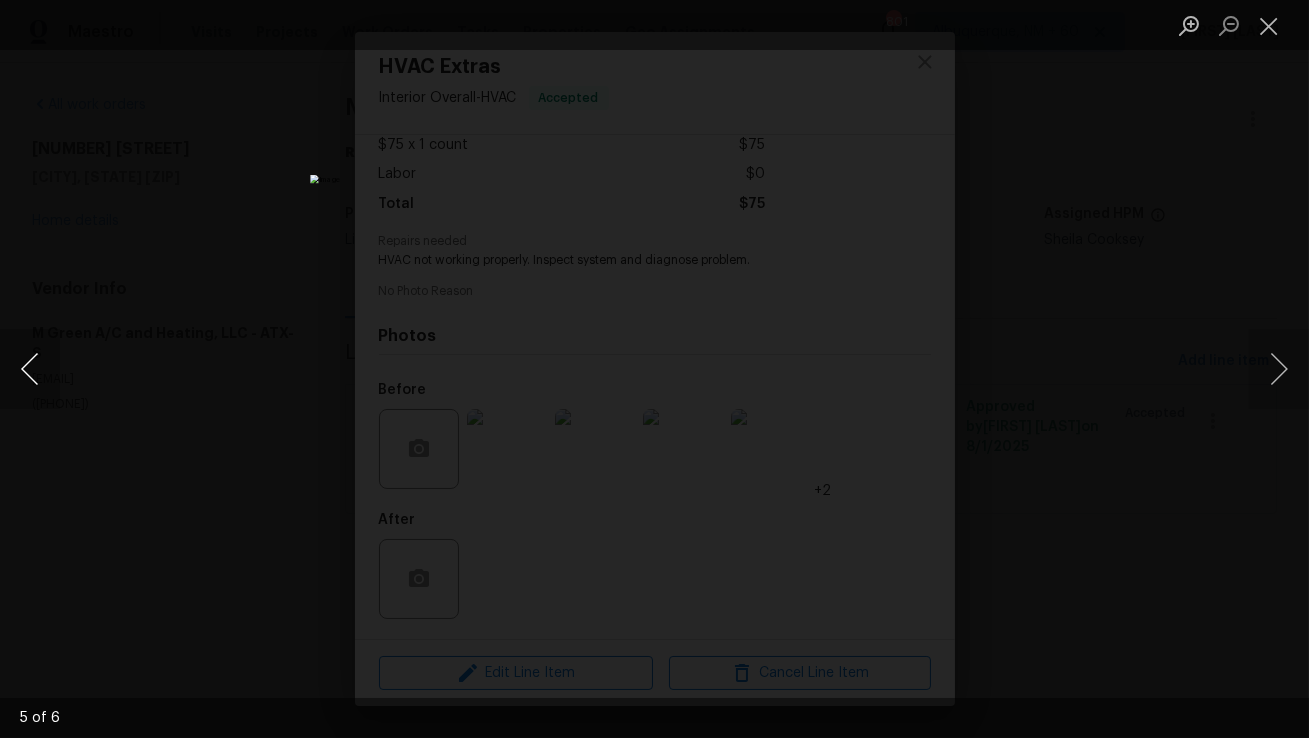 click at bounding box center (30, 369) 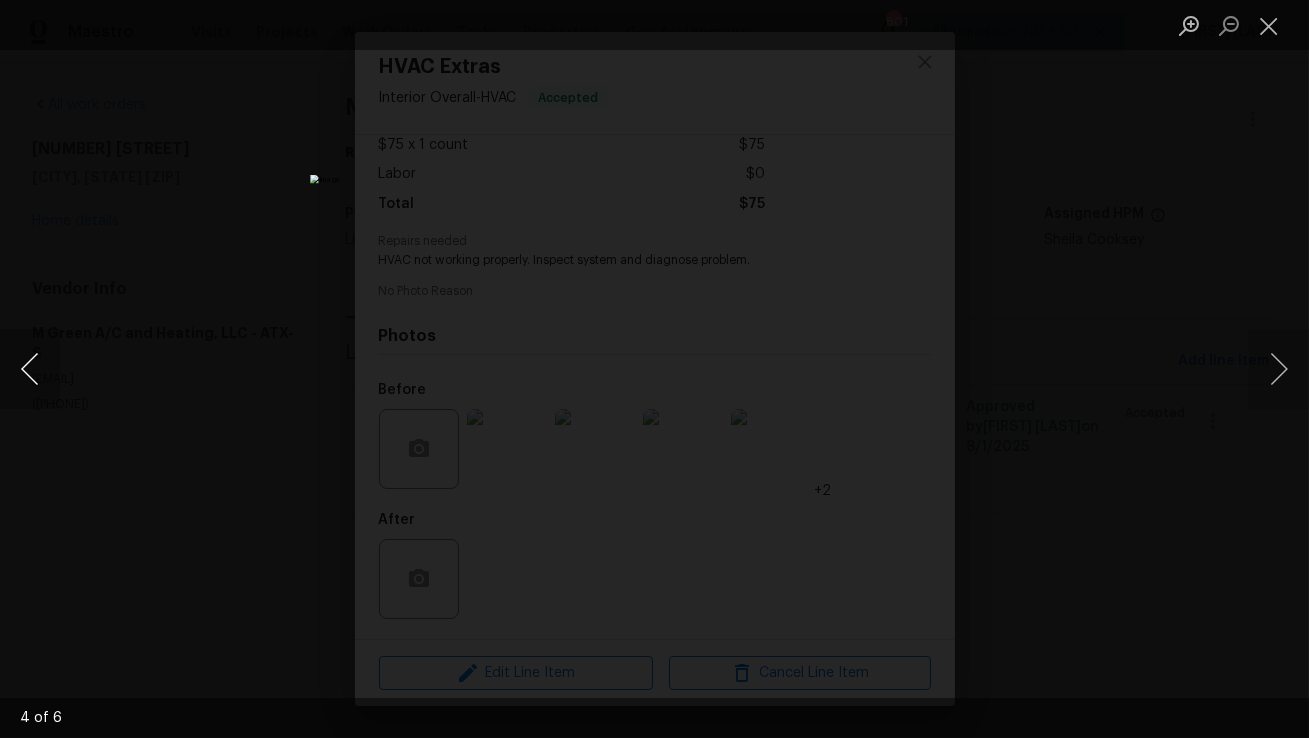click at bounding box center (30, 369) 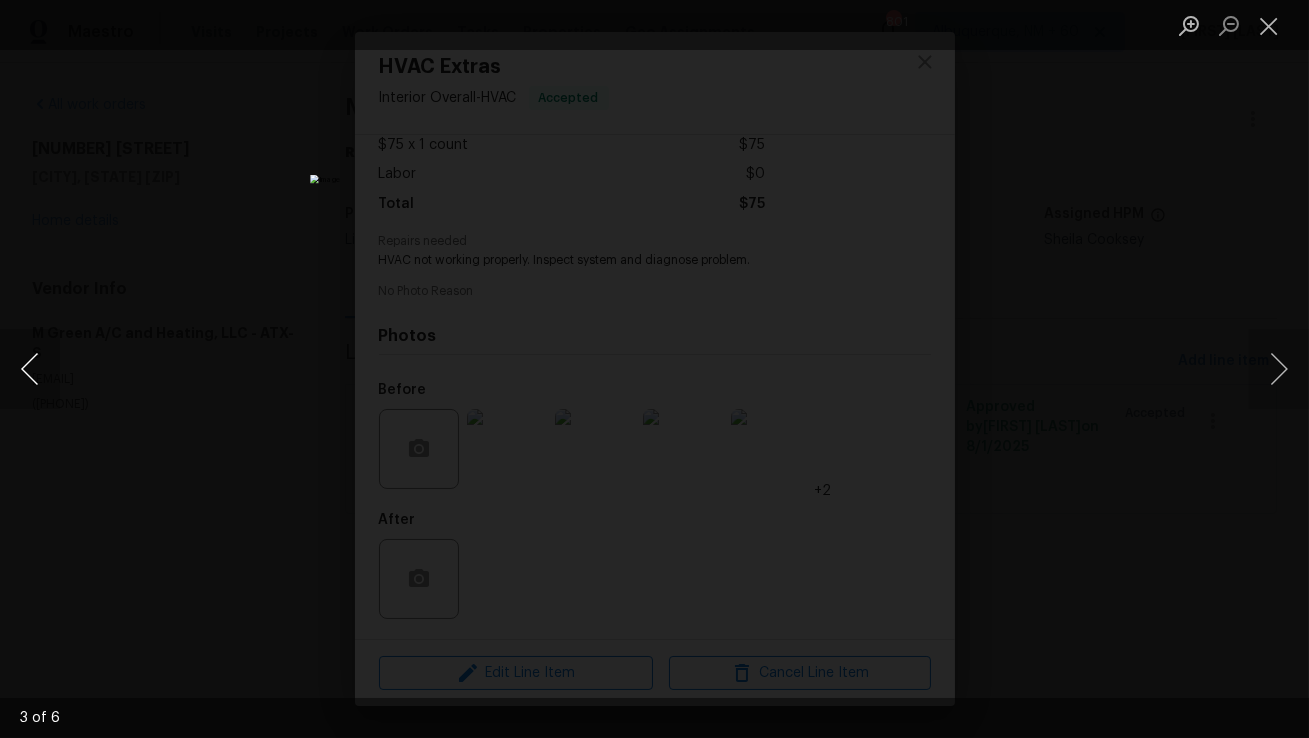 click at bounding box center [30, 369] 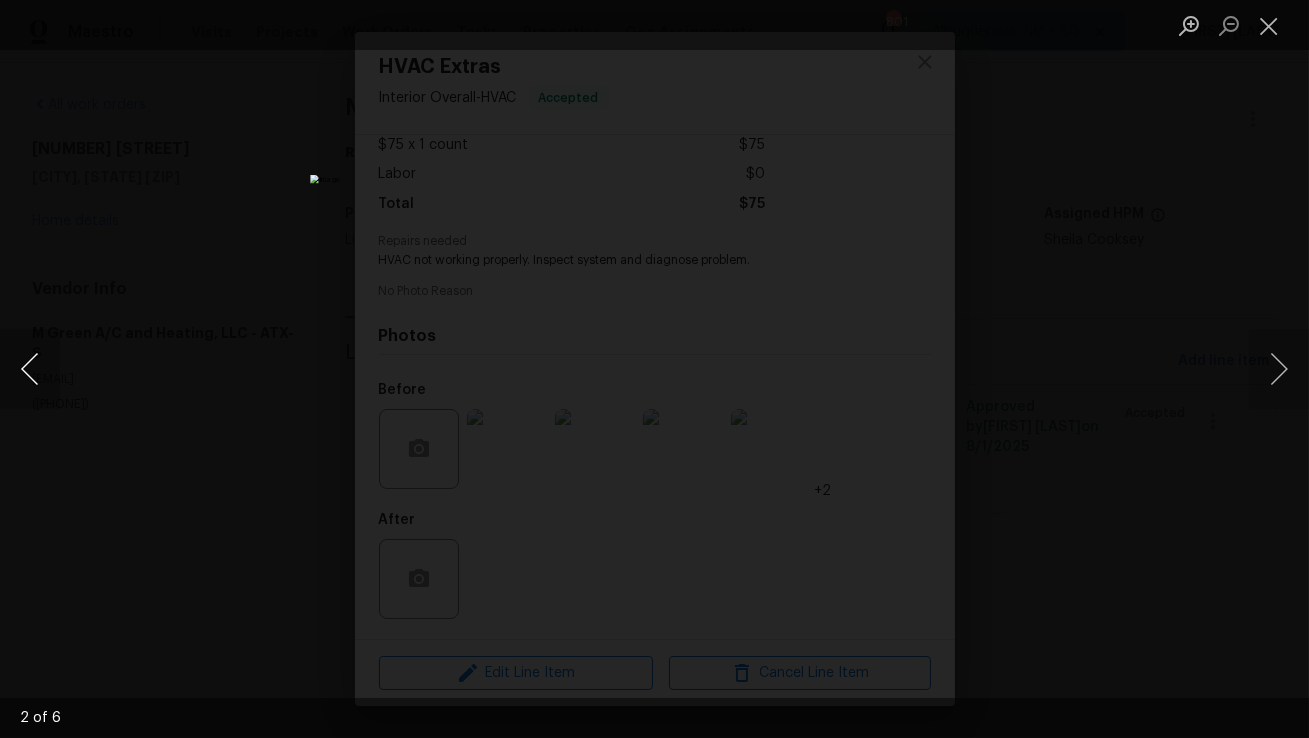click at bounding box center (30, 369) 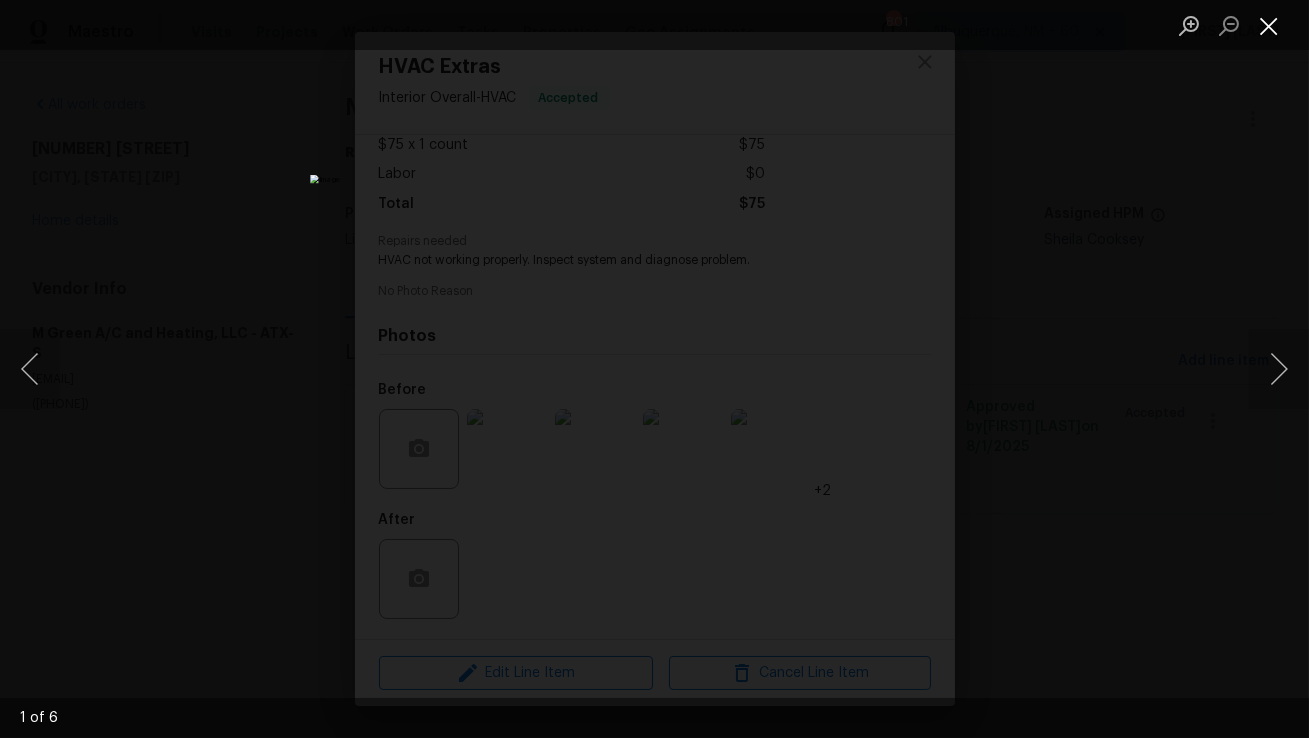 click at bounding box center [1269, 25] 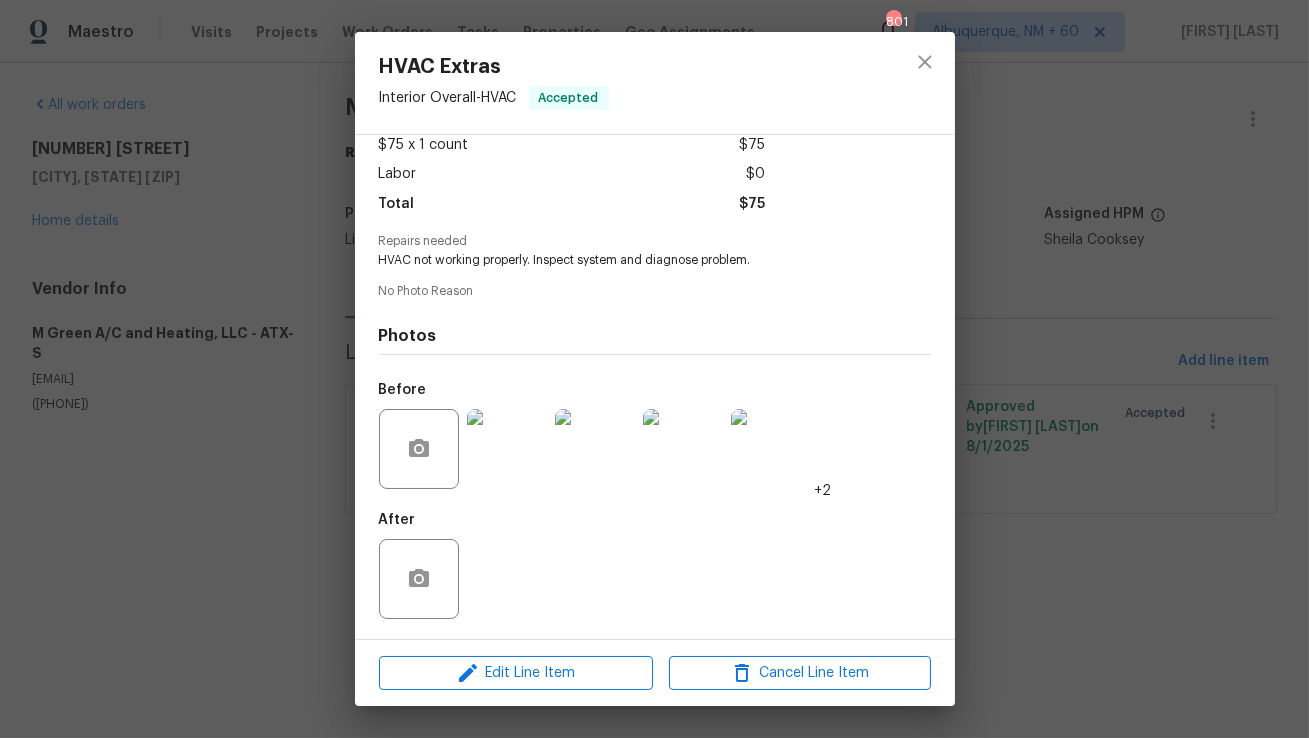 click at bounding box center [925, 83] 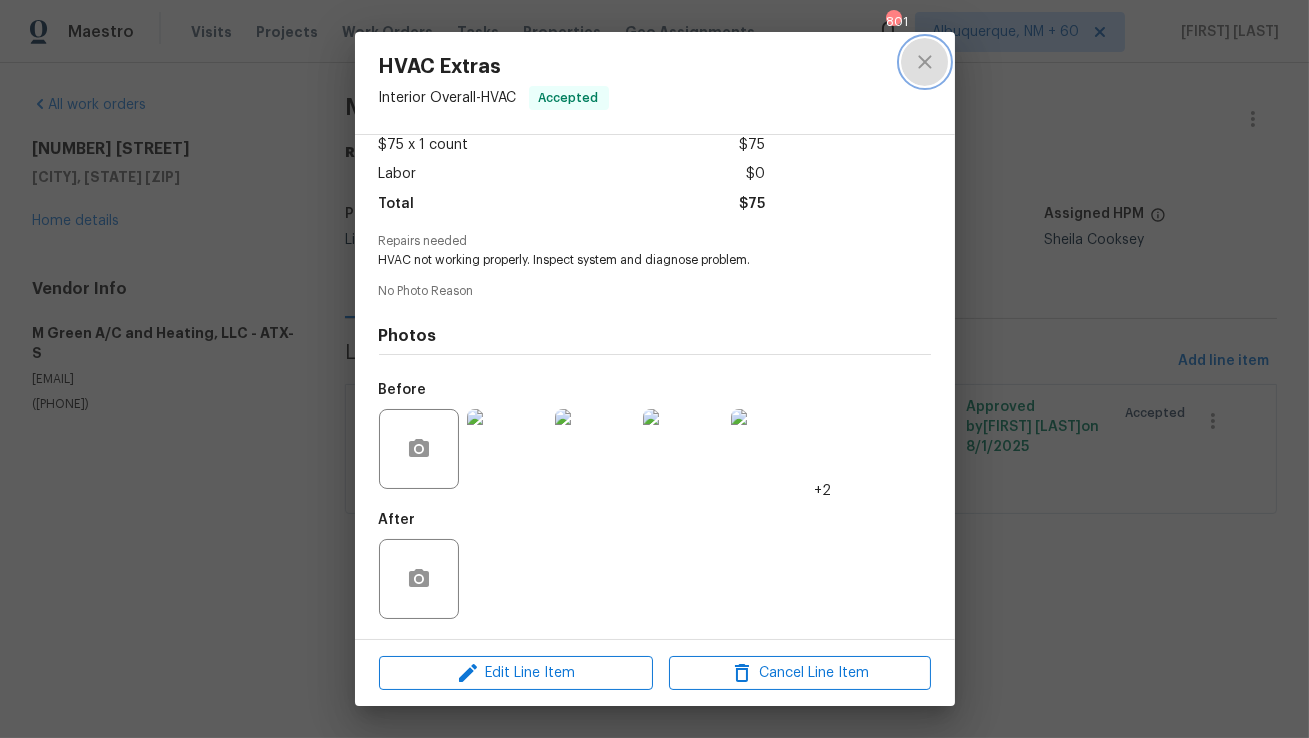 click 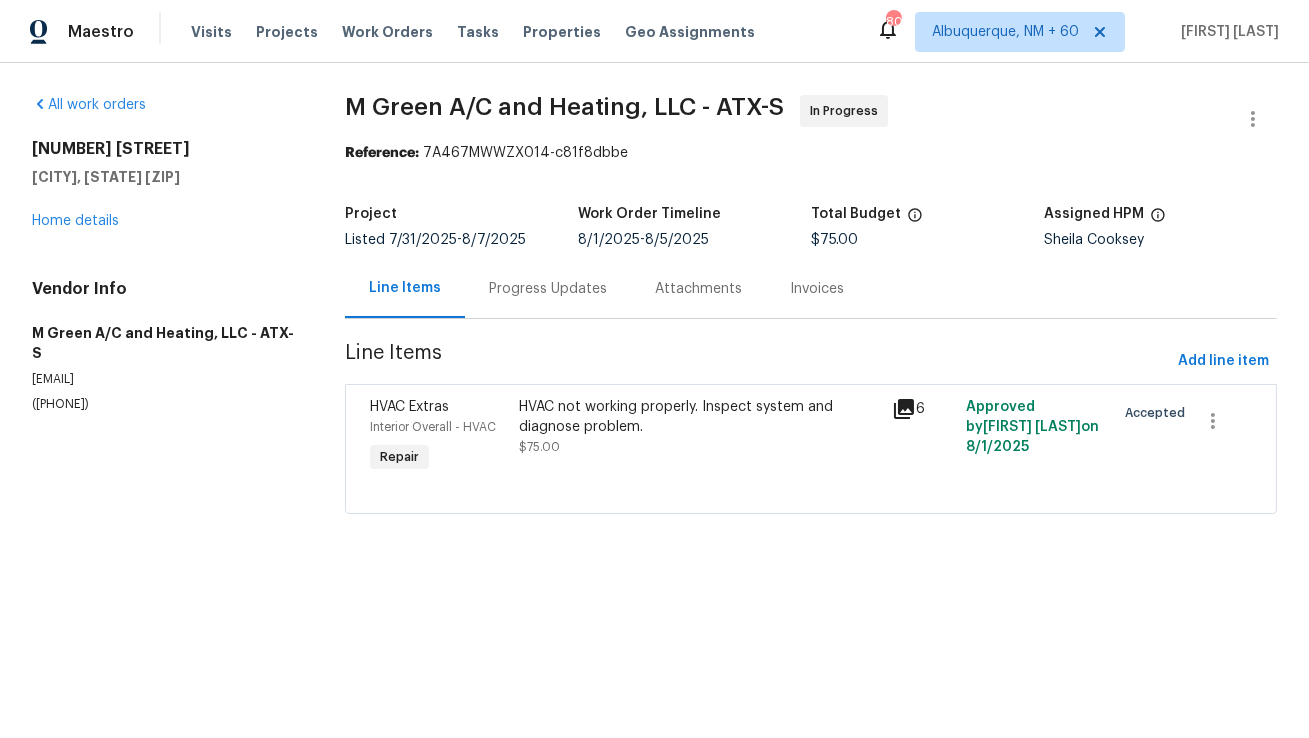 click on "Progress Updates" at bounding box center [548, 288] 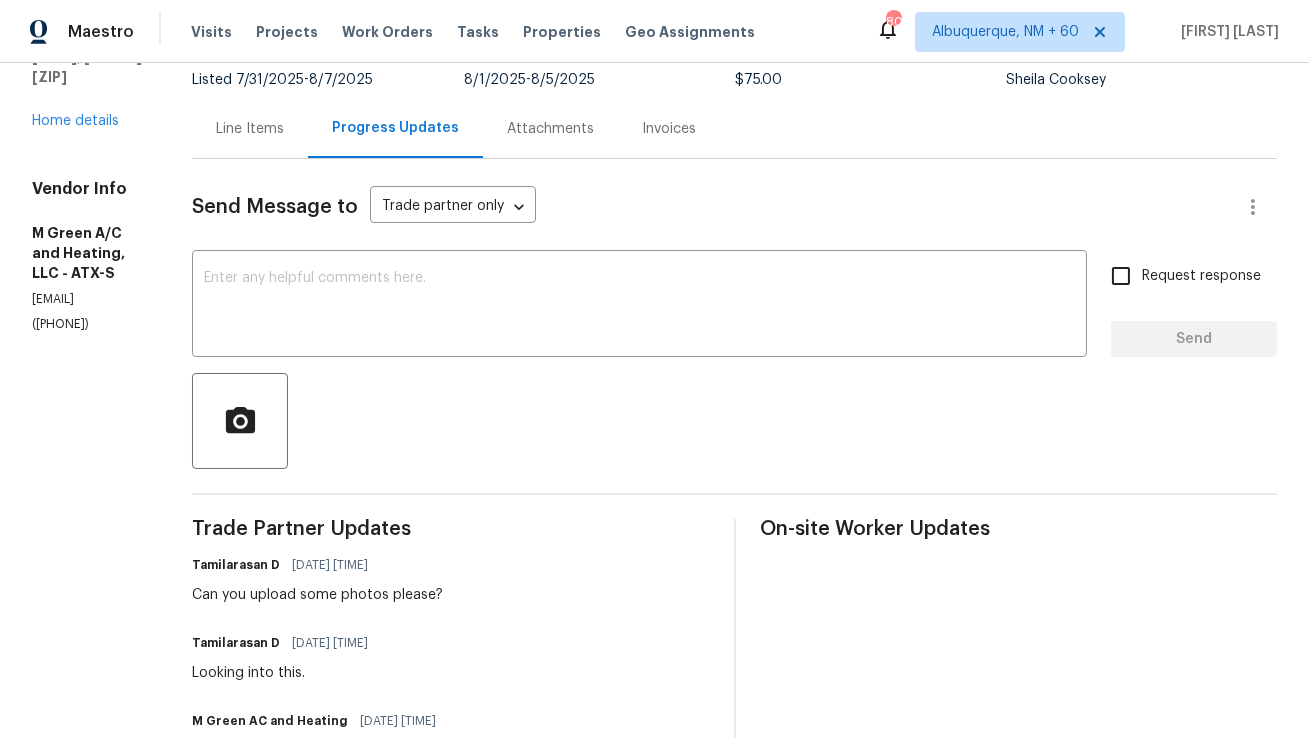scroll, scrollTop: 0, scrollLeft: 0, axis: both 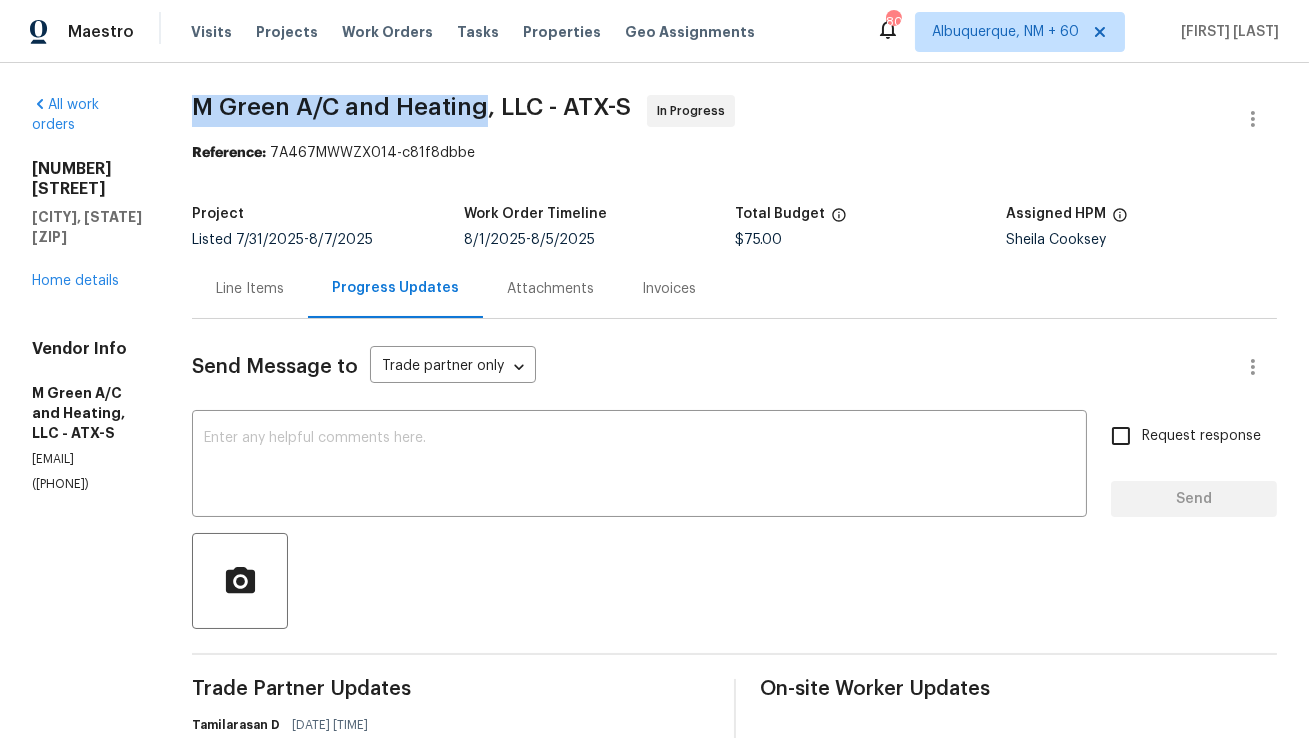 copy on "M Green A/C and Heating" 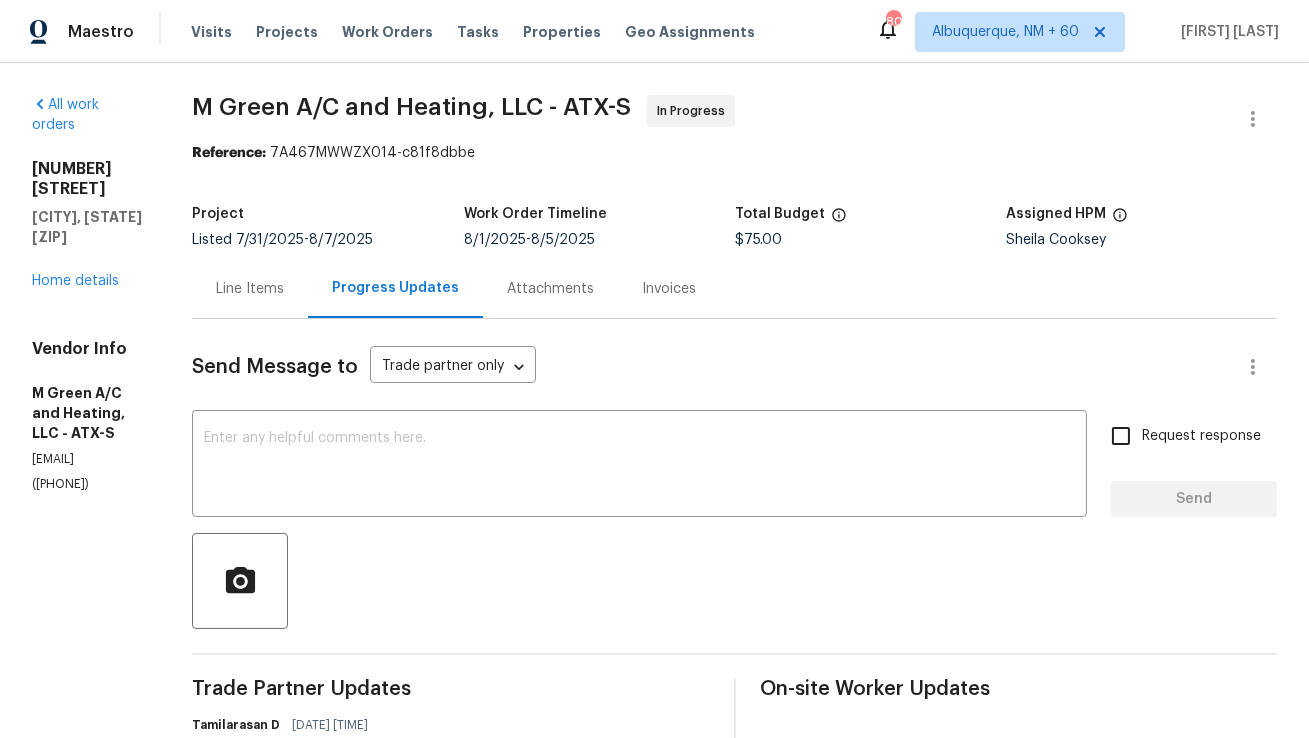 click on "Send Message to Trade partner only Trade partner only ​ x ​ Request response Send Trade Partner Updates Tamilarasan D 08/07/2025 1:31 PM Can you upload some photos please? Tamilarasan D 08/07/2025 1:31 PM Looking into this. M Green AC and Heating 08/06/2025 2:48 PM 9 year system with burnt out compressor
Compressor Change Out:
Compressor: $1,662.33
410A Freon: $630
Labor: $670
Total: $ 2,962.33
New System Change Out:
3.5 ton upflow gas system: $ 5,857.70 Tamilarasan D 08/06/2025 12:23 PM Hello, did this go down on Monday or still waiting? Anthony Mascarenhas 08/05/2025 10:52 AM Good morning Team, Could you please provide an update on the progress of the work? I look forward to your response at your earliest convenience. Anthony Mascarenhas 08/04/2025 10:47 AM That sounds great! I look forward to an update post the completion of work today. Thank You. M Green AC and Heating 08/01/2025 5:40 PM Scheduled for Monday Anthony Mascarenhas 08/01/2025 5:27 PM On-site Worker Updates" at bounding box center [734, 917] 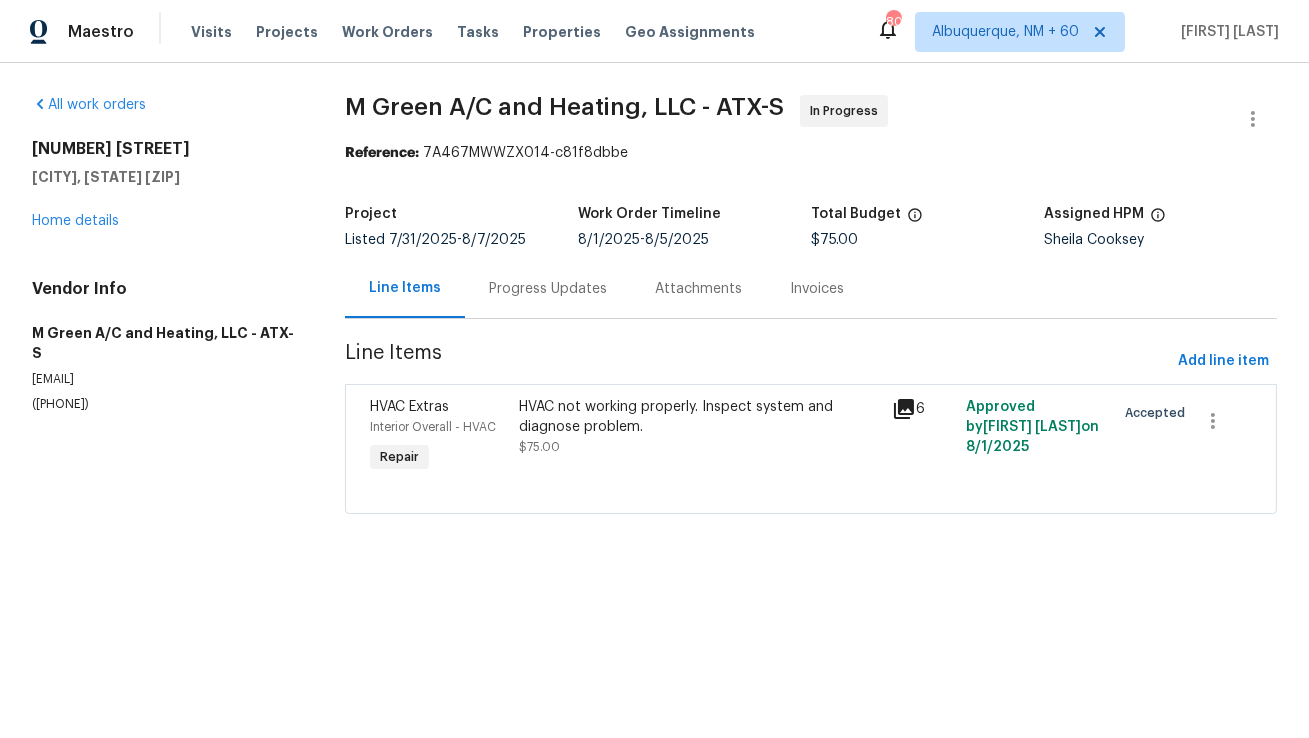 click on "HVAC not working properly. Inspect system and diagnose problem. $75.00" at bounding box center (699, 427) 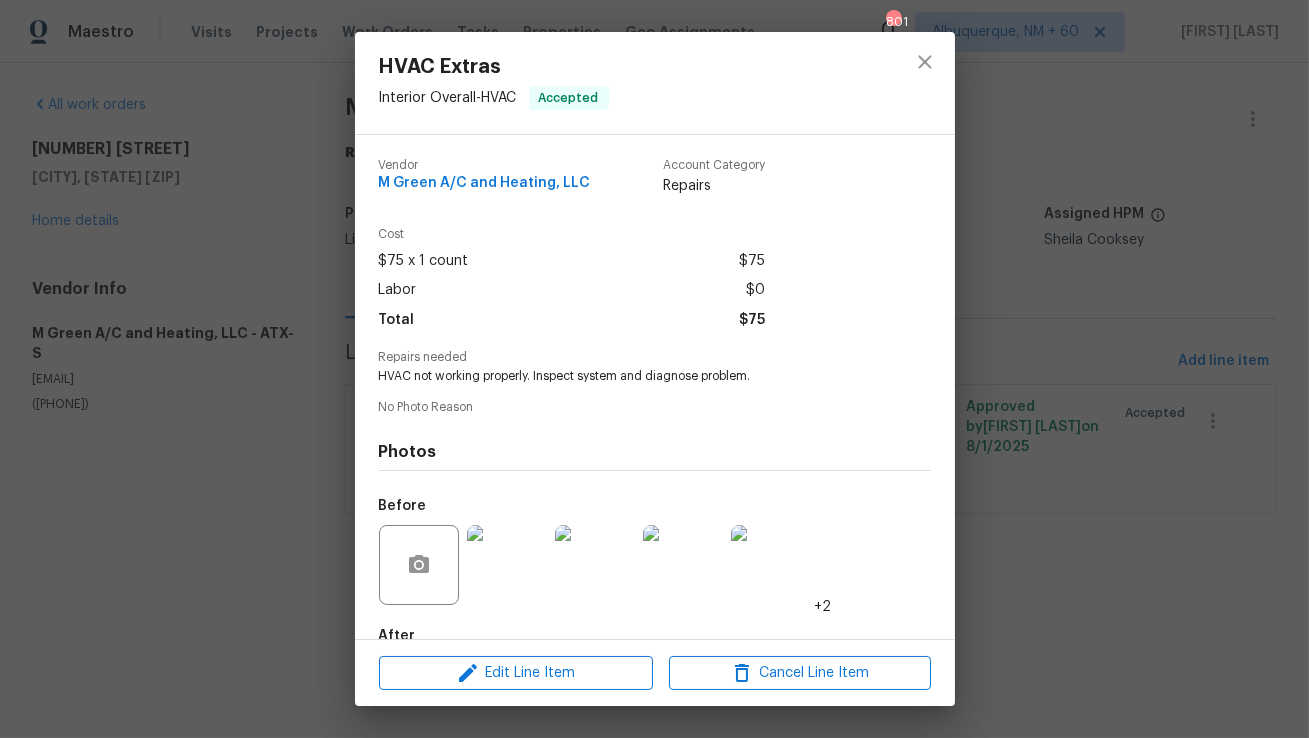 click on "HVAC not working properly. Inspect system and diagnose problem." at bounding box center (627, 376) 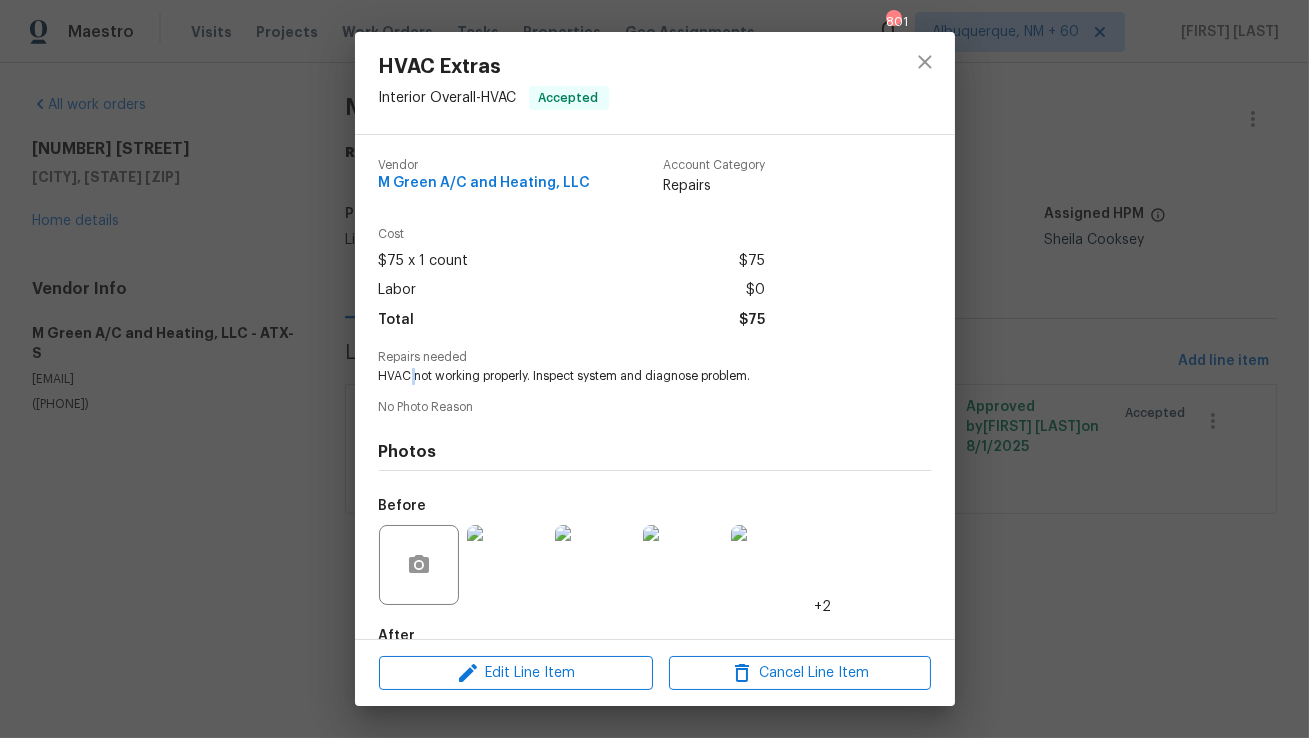 click on "HVAC not working properly. Inspect system and diagnose problem." at bounding box center (627, 376) 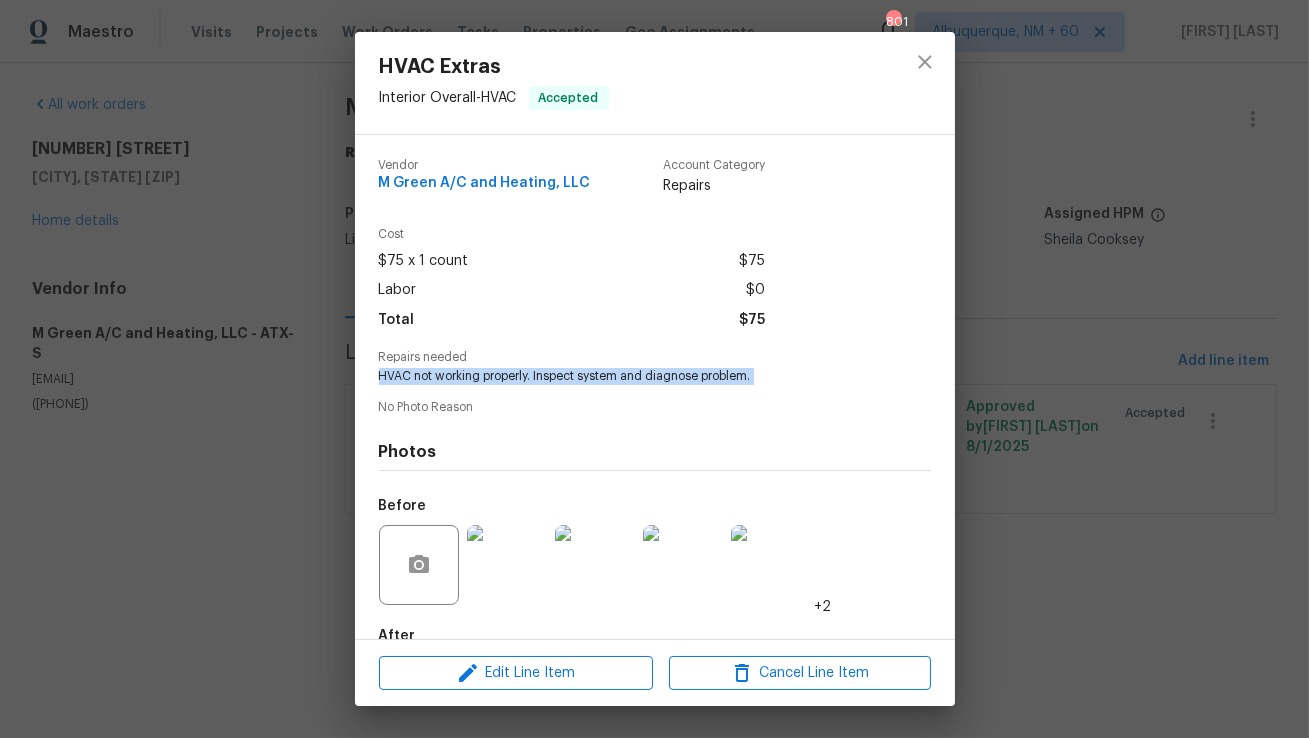 click on "HVAC not working properly. Inspect system and diagnose problem." at bounding box center (627, 376) 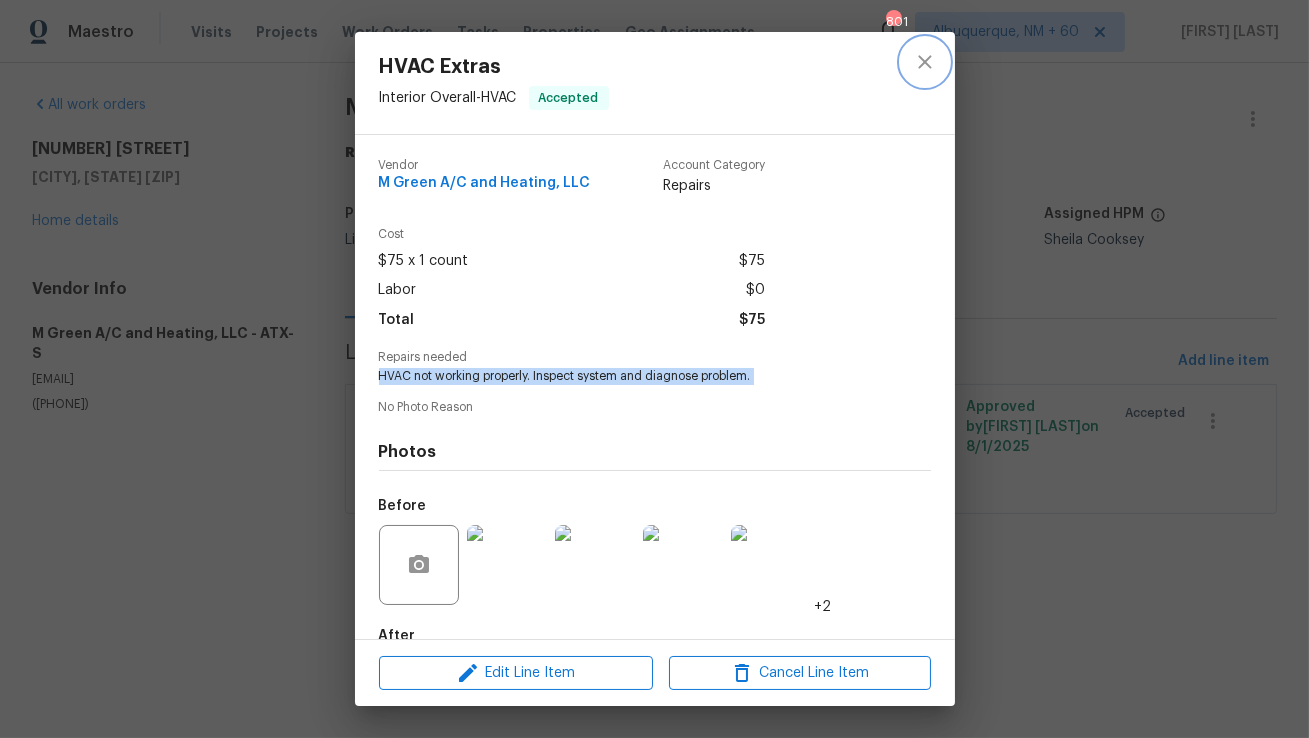 click 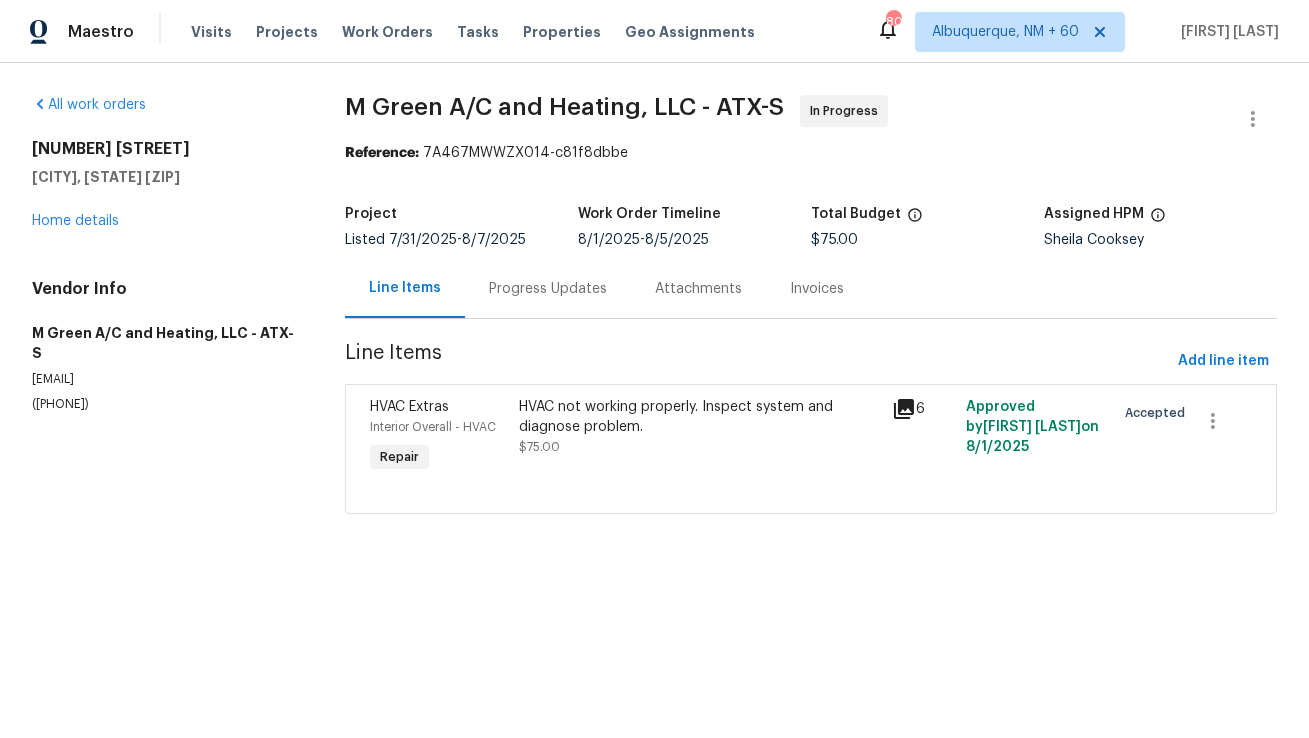 click on "Progress Updates" at bounding box center (548, 288) 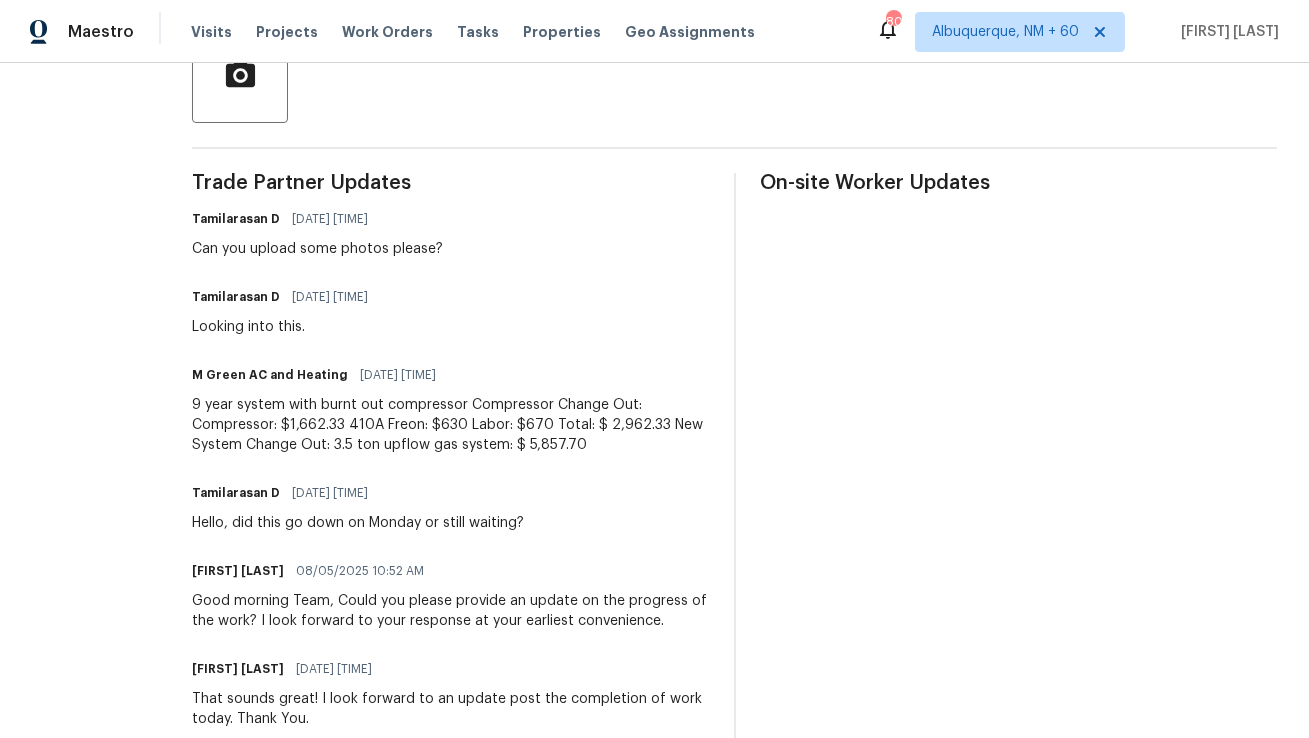 scroll, scrollTop: 512, scrollLeft: 0, axis: vertical 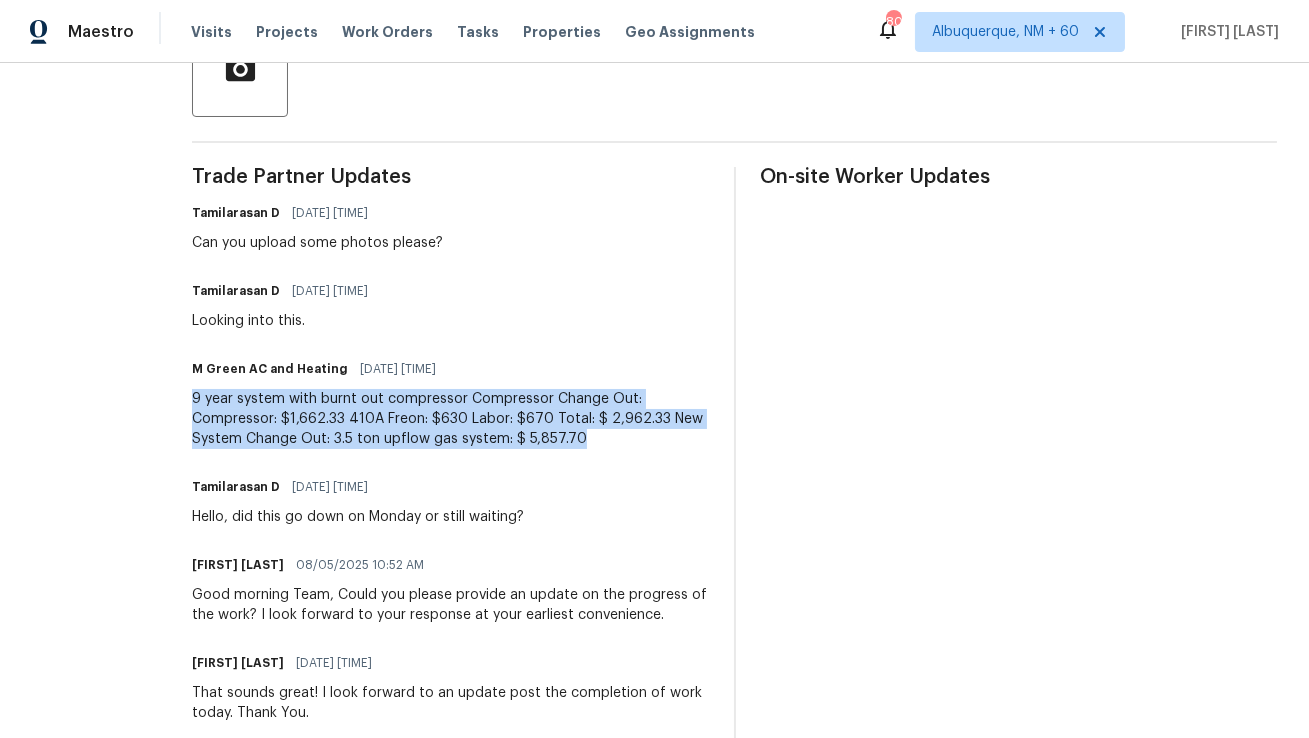 drag, startPoint x: 285, startPoint y: 398, endPoint x: 704, endPoint y: 438, distance: 420.90497 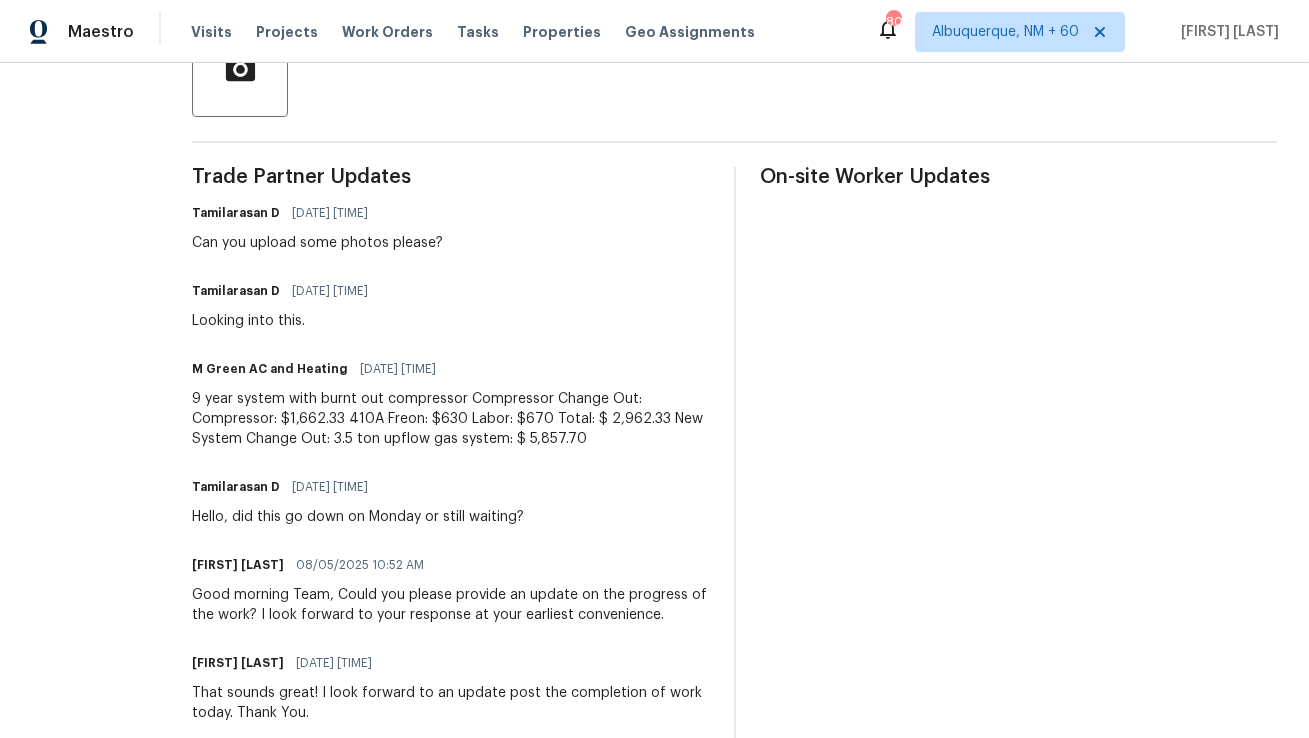 click on "9 year system with burnt out compressor
Compressor Change Out:
Compressor: $1,662.33
410A Freon: $630
Labor: $670
Total: $ 2,962.33
New System Change Out:
3.5 ton upflow gas system: $ 5,857.70" at bounding box center [450, 419] 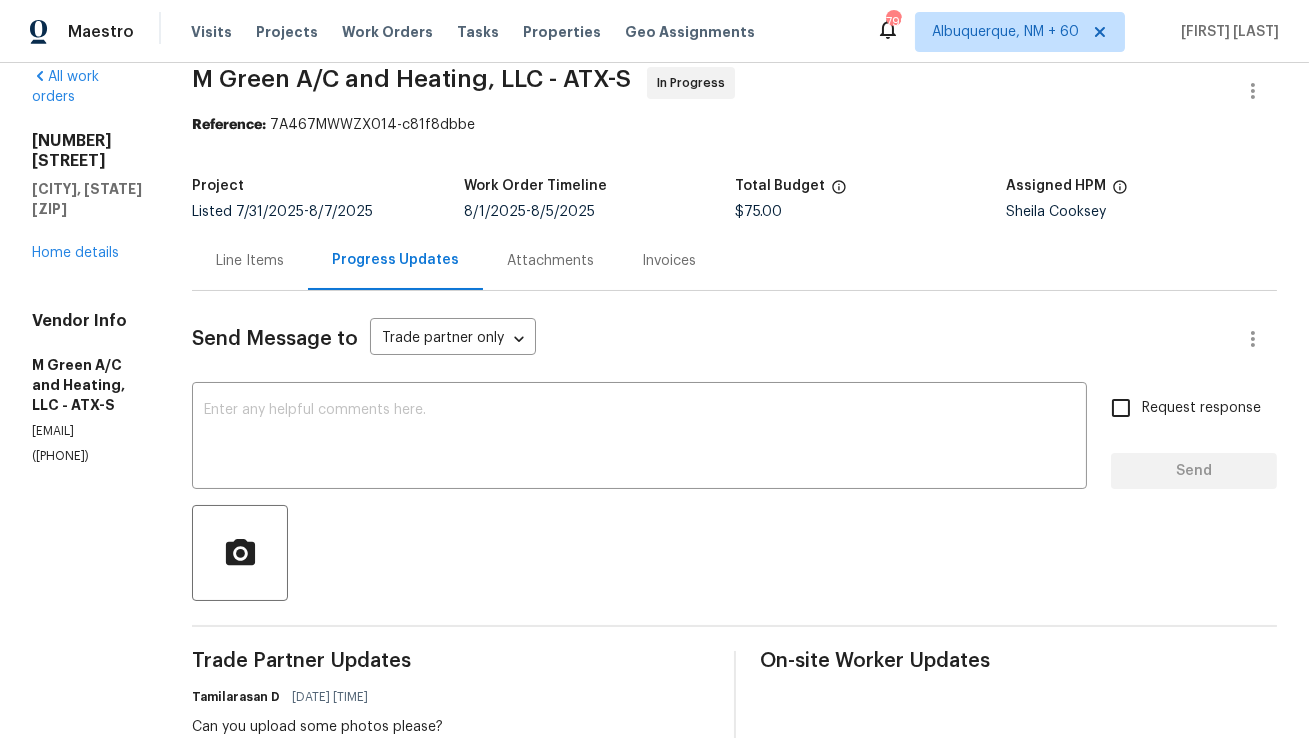 scroll, scrollTop: 0, scrollLeft: 0, axis: both 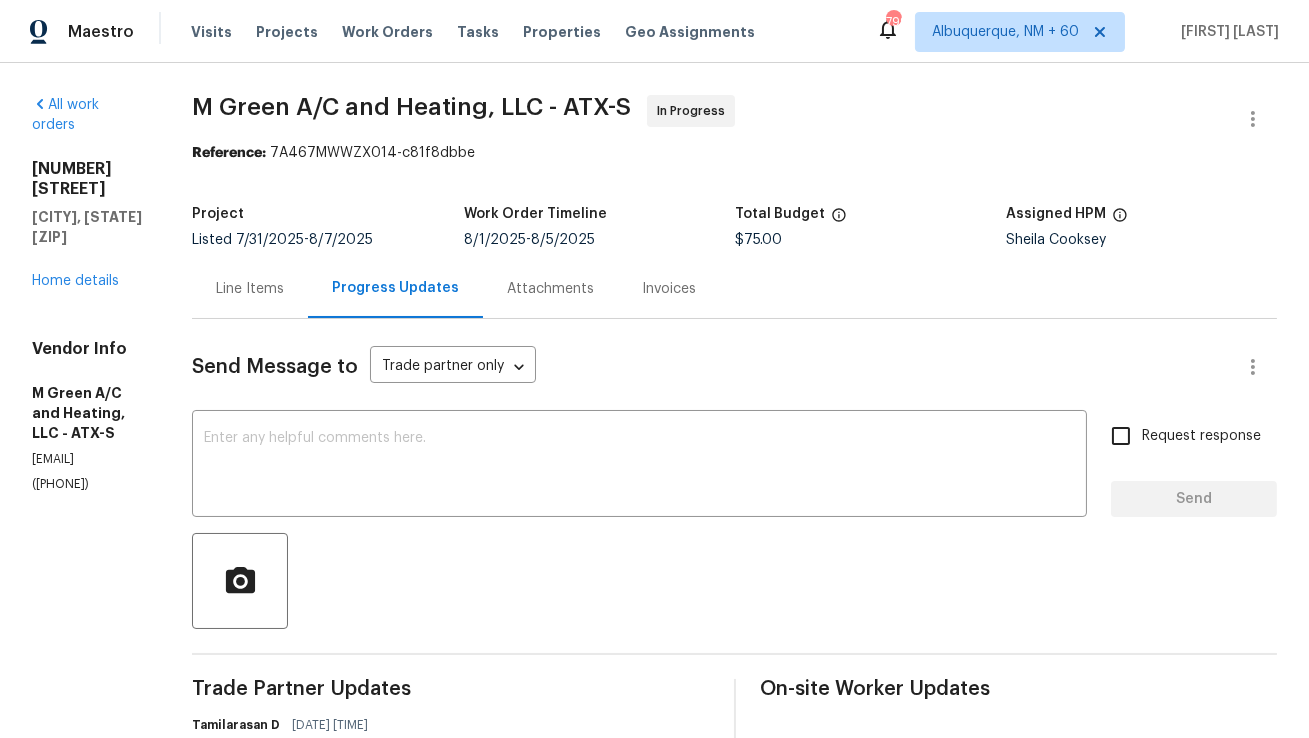click on "Line Items" at bounding box center [250, 289] 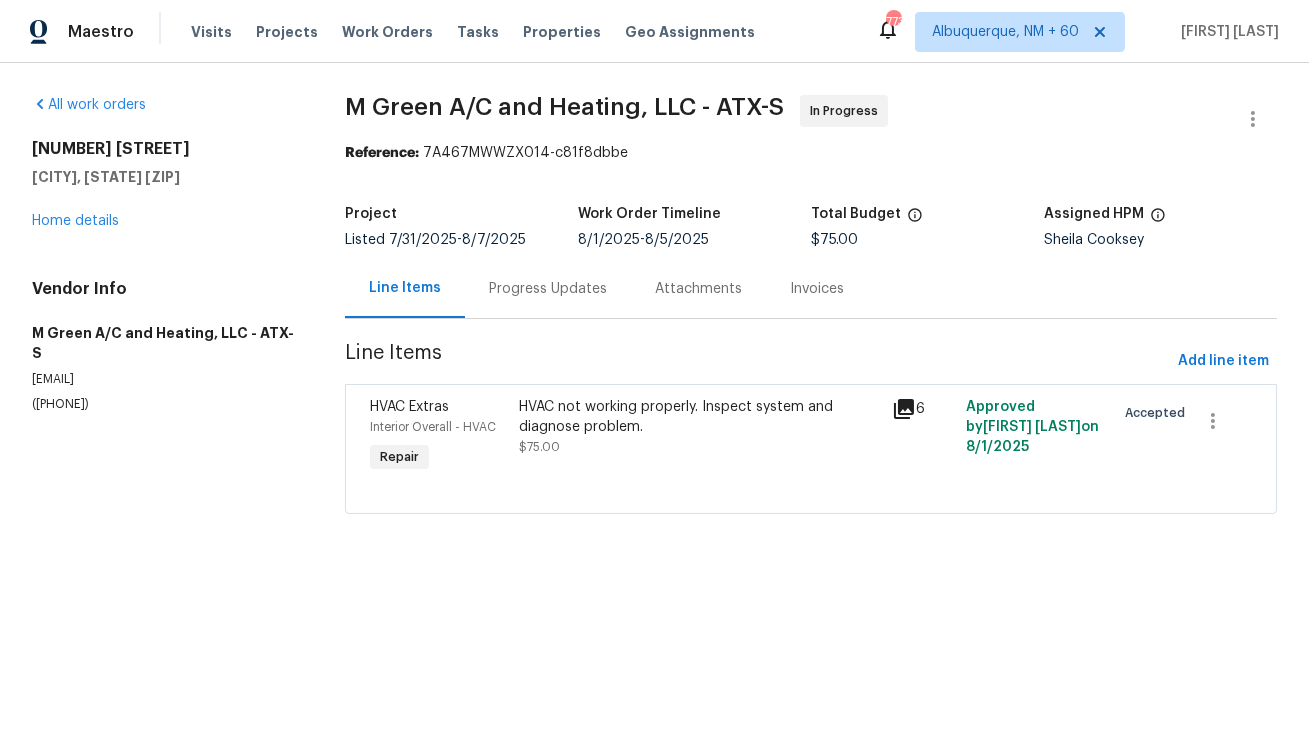 click on "Progress Updates" at bounding box center (548, 289) 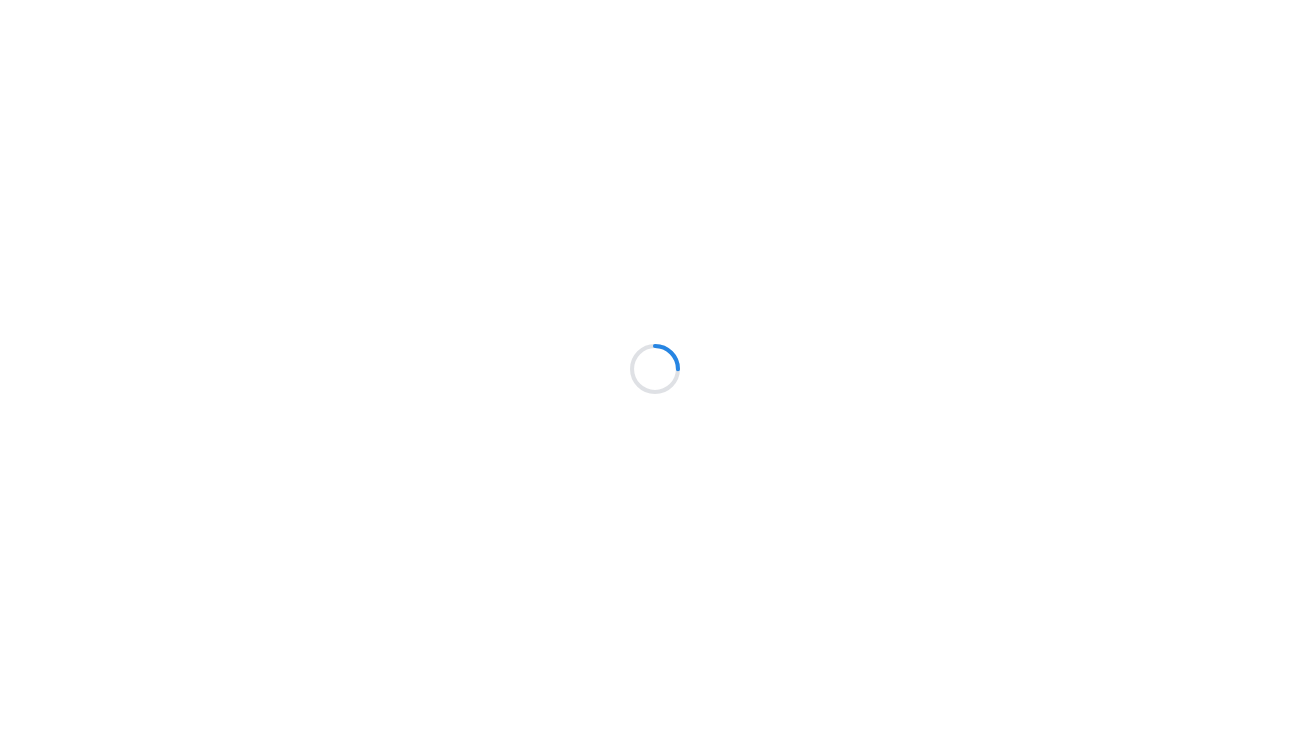 scroll, scrollTop: 0, scrollLeft: 0, axis: both 